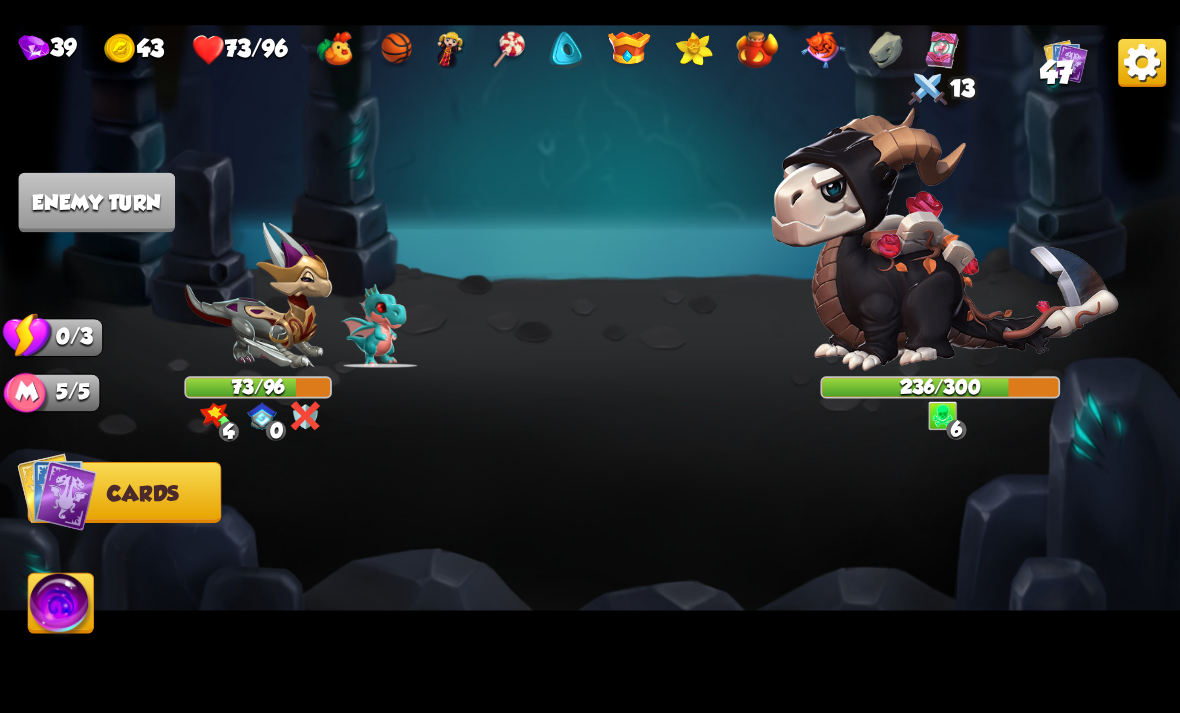 scroll, scrollTop: 0, scrollLeft: 0, axis: both 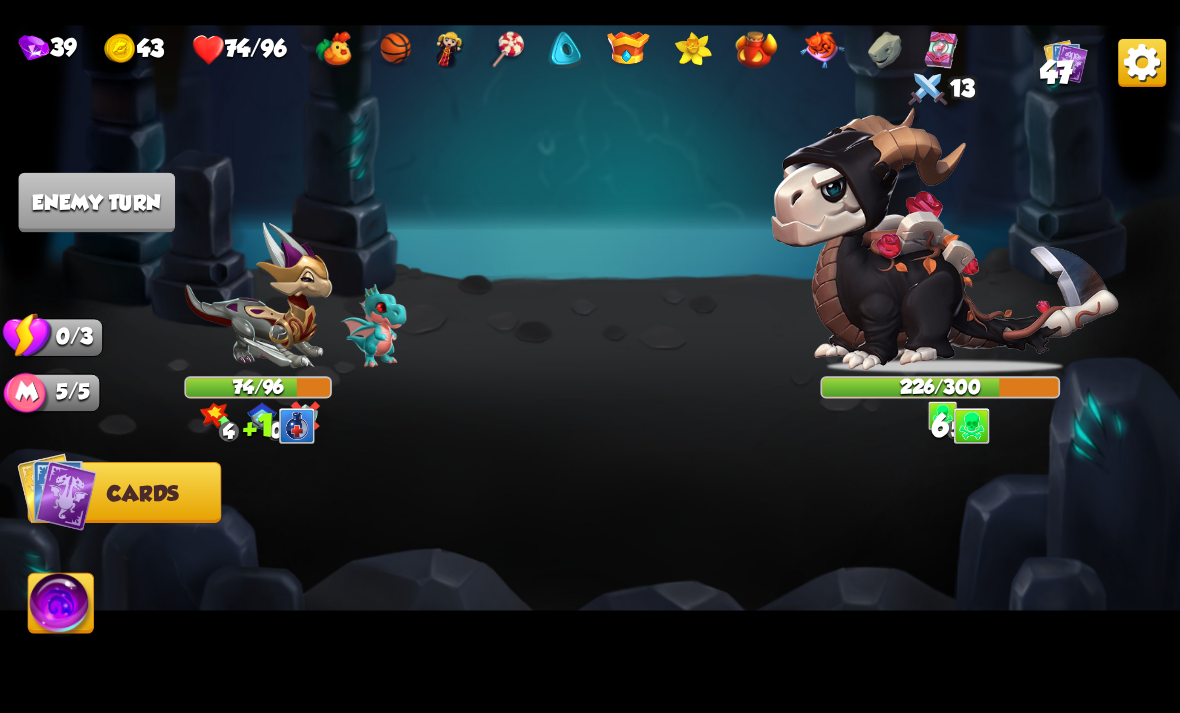 click at bounding box center (306, 416) 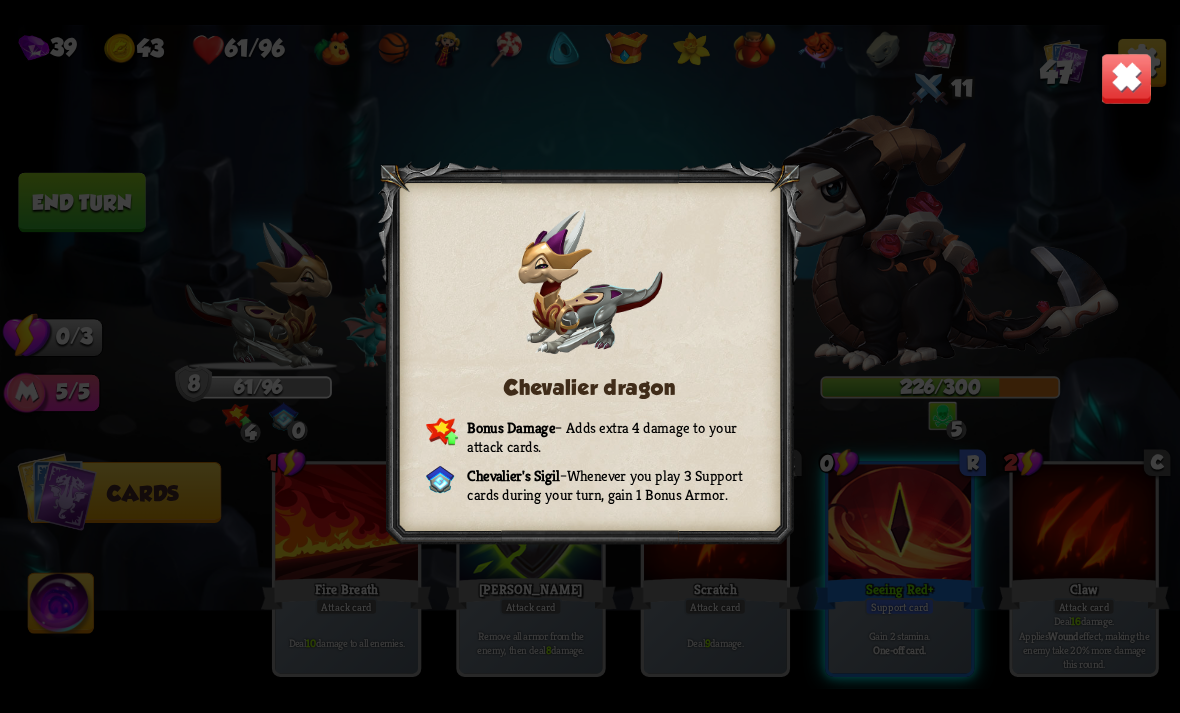 click at bounding box center (1127, 78) 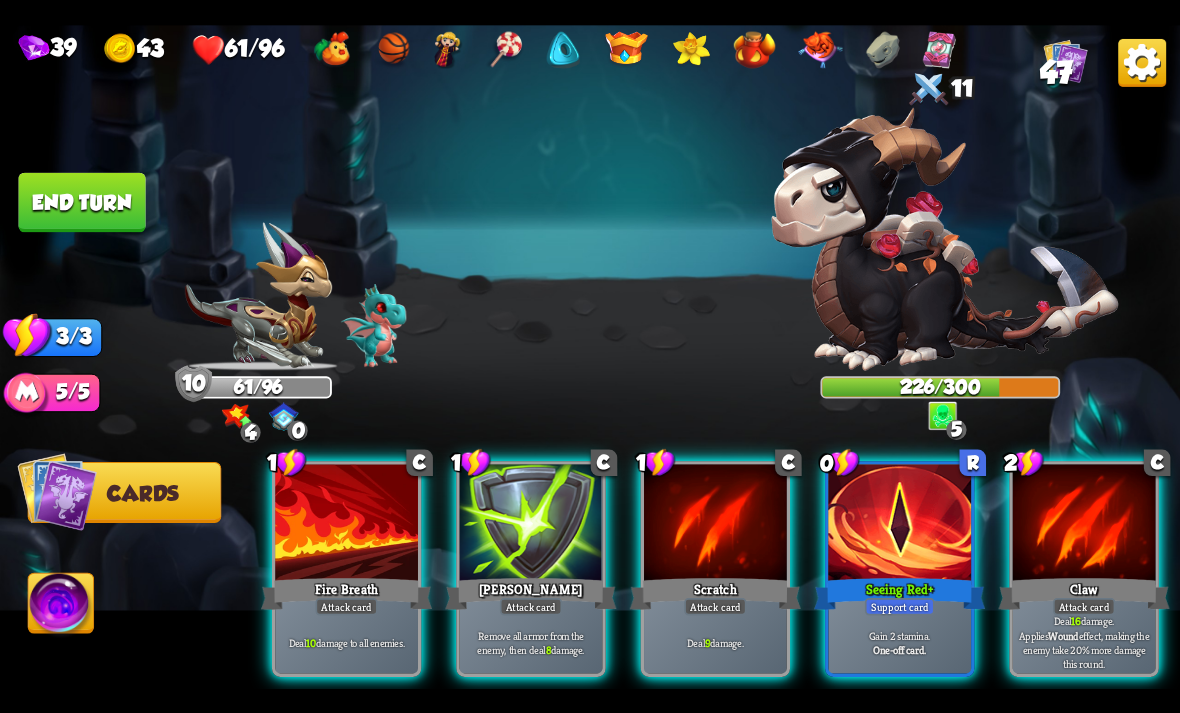 click on "Seeing Red +" at bounding box center (899, 593) 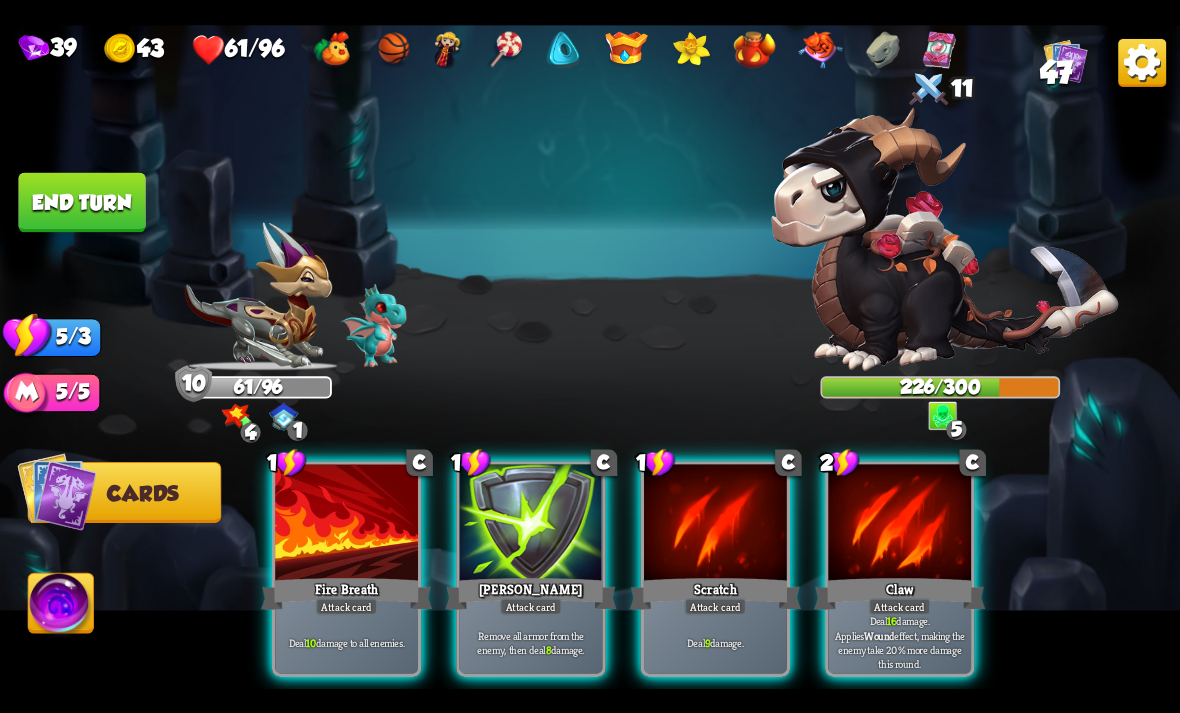 click at bounding box center [899, 524] 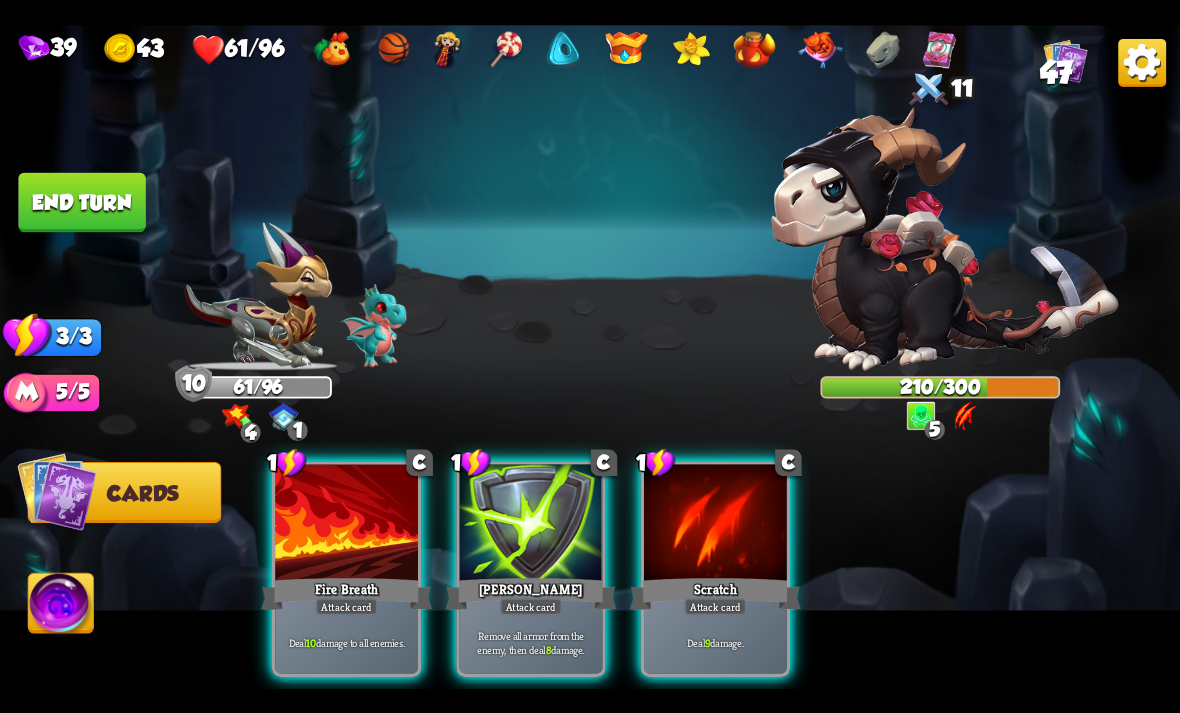 click on "Deal  10  damage to all enemies." at bounding box center [347, 642] 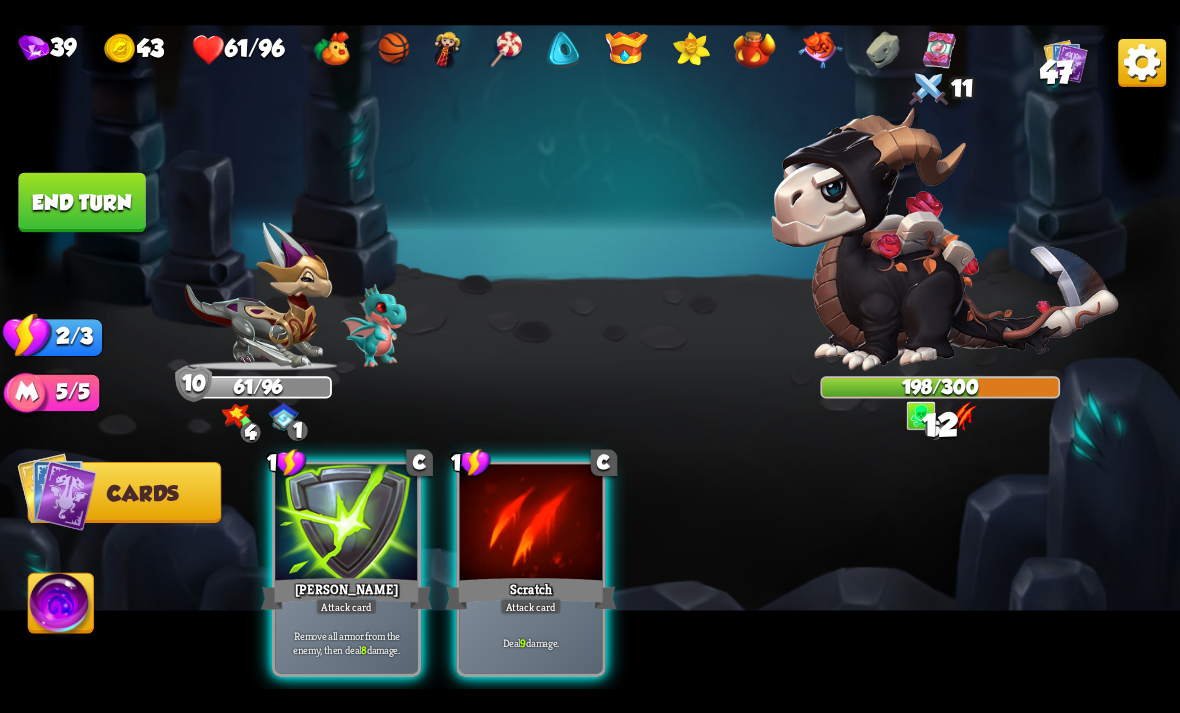 click on "Remove all armor from the enemy, then deal  8  damage." at bounding box center (346, 642) 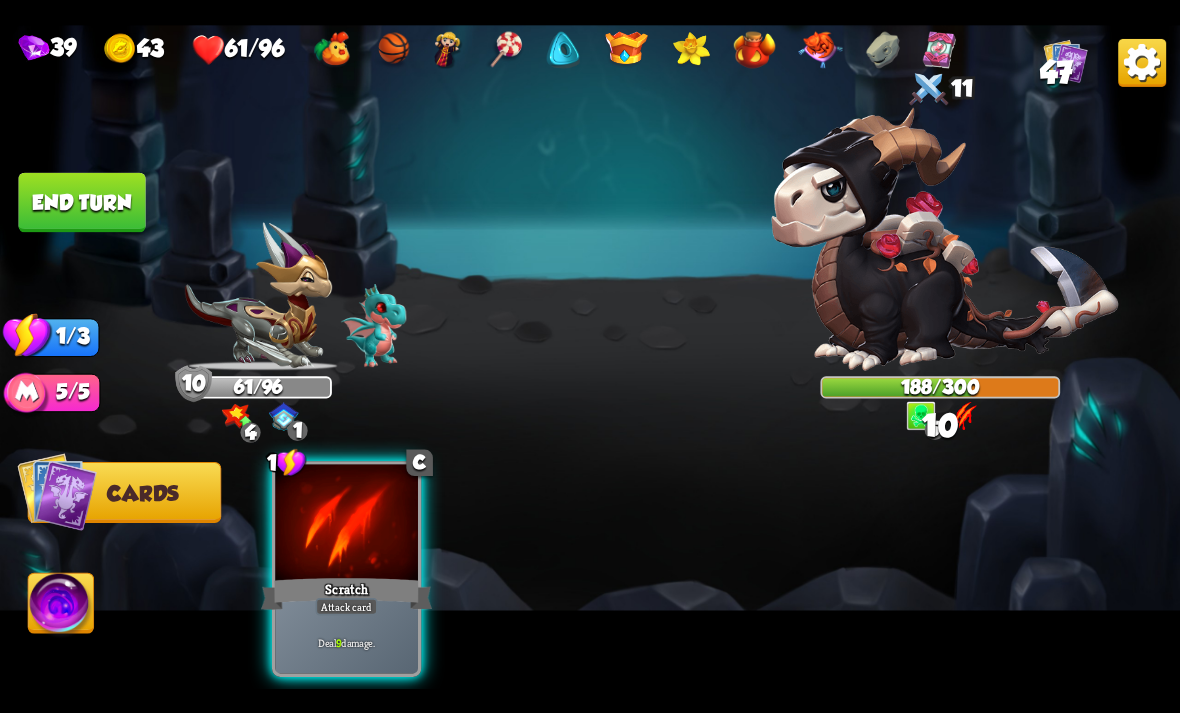 click on "Deal  9  damage." at bounding box center (347, 642) 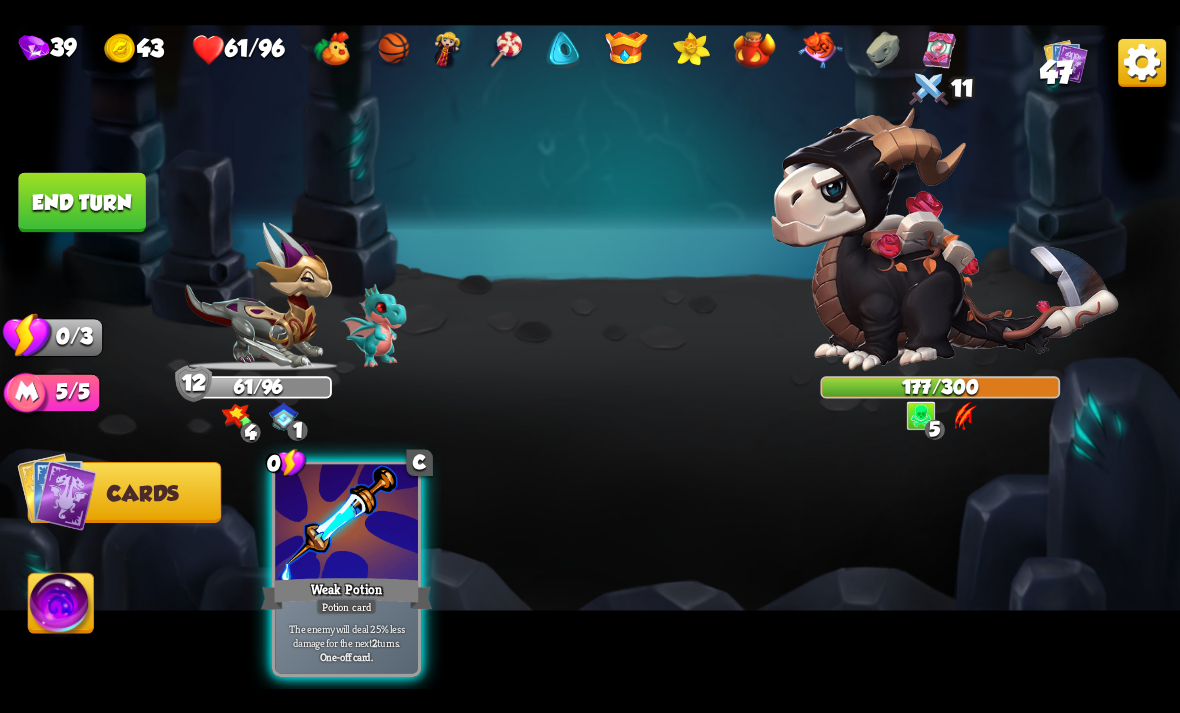 click on "The enemy will deal 25% less damage for the next  2  turns.   One-off card." at bounding box center (346, 642) 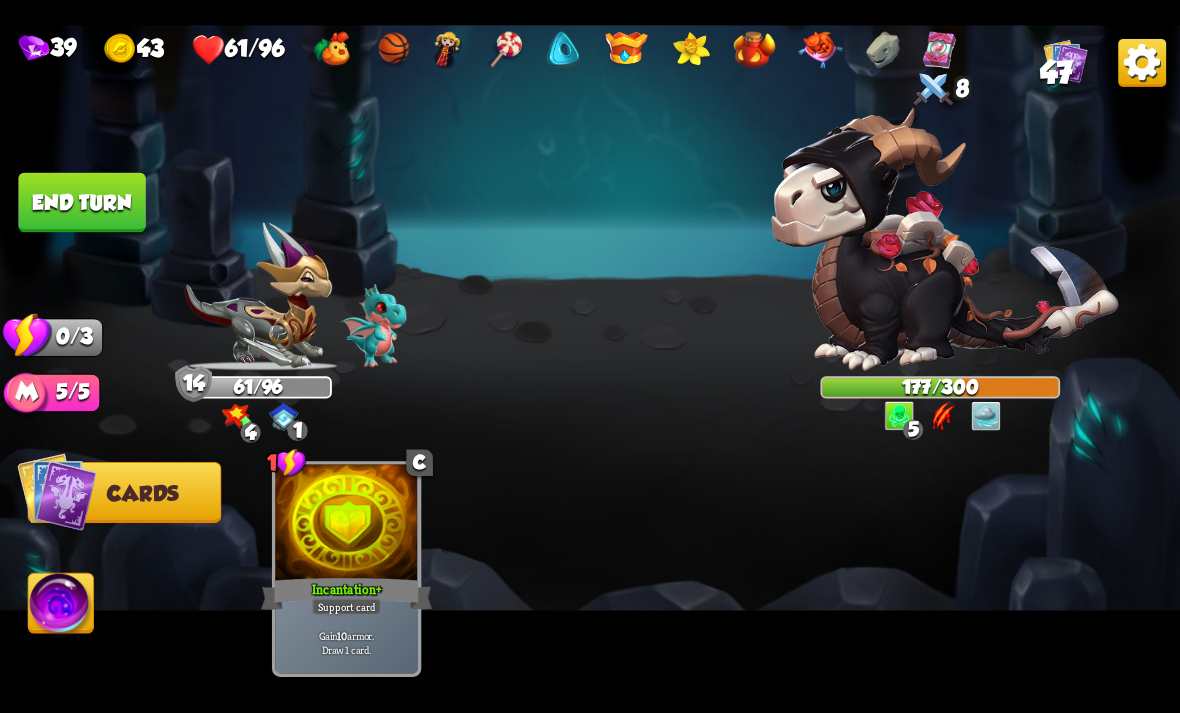 click on "End turn" at bounding box center (81, 202) 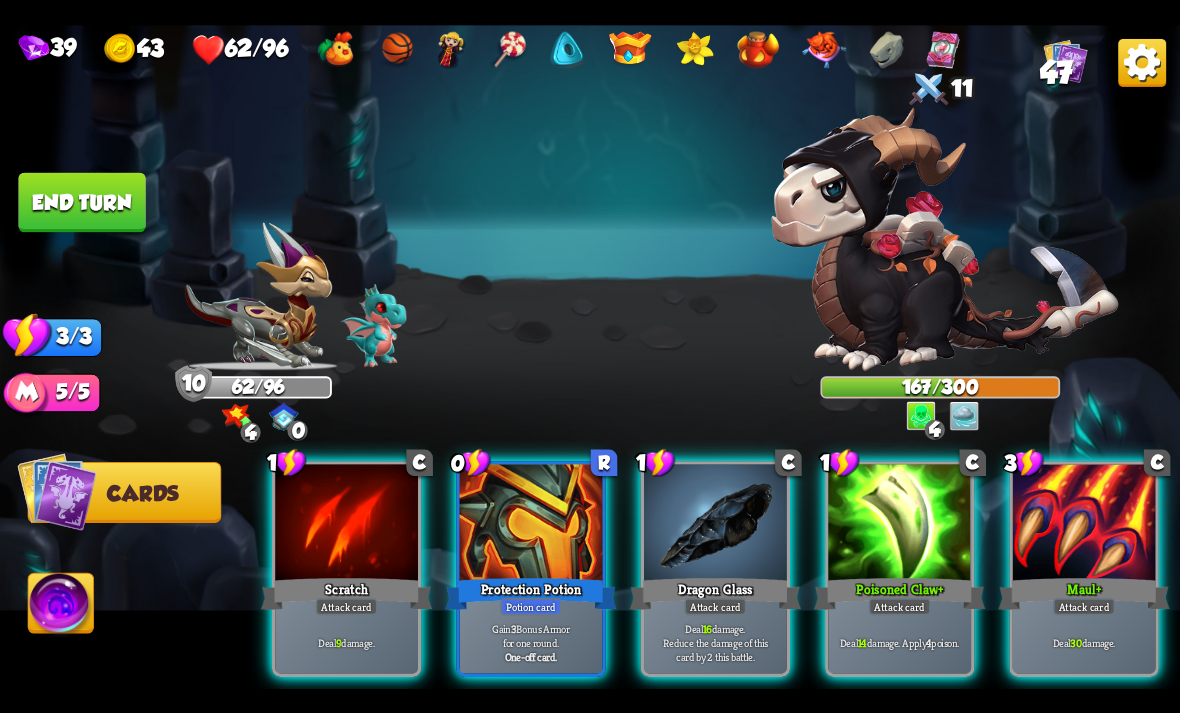 click on "One-off card." at bounding box center (531, 656) 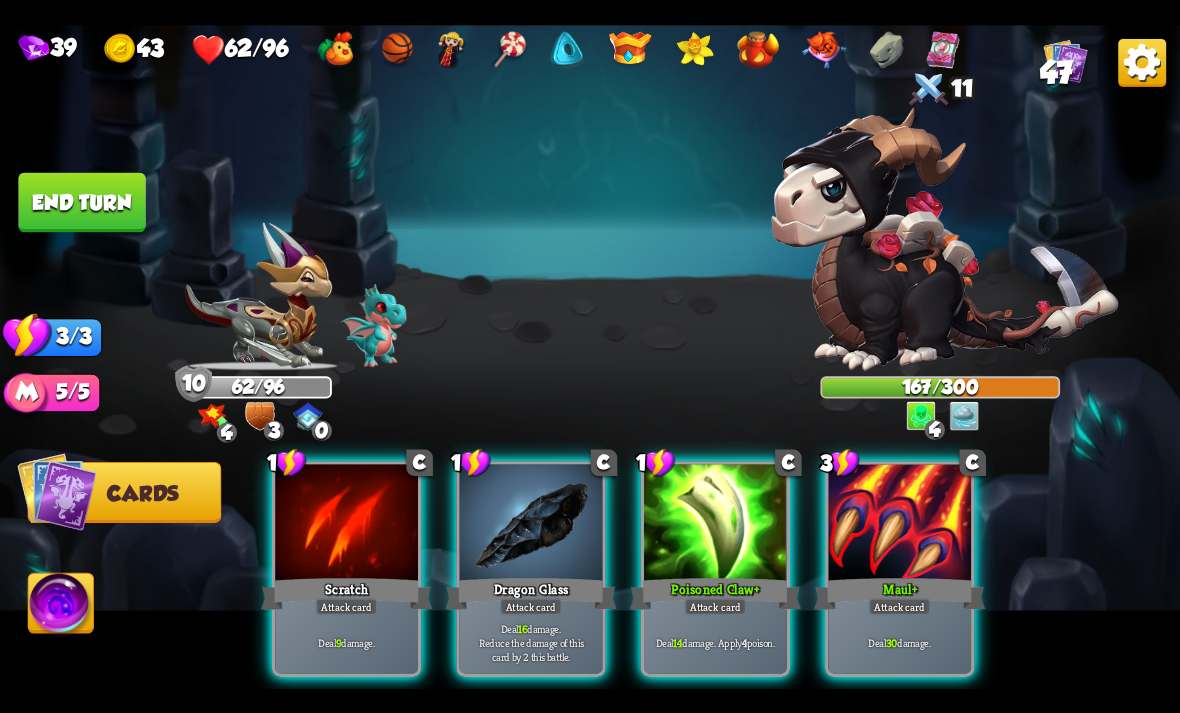 click on "Deal  16  damage. Reduce the damage of this card by 2 this battle." at bounding box center (531, 642) 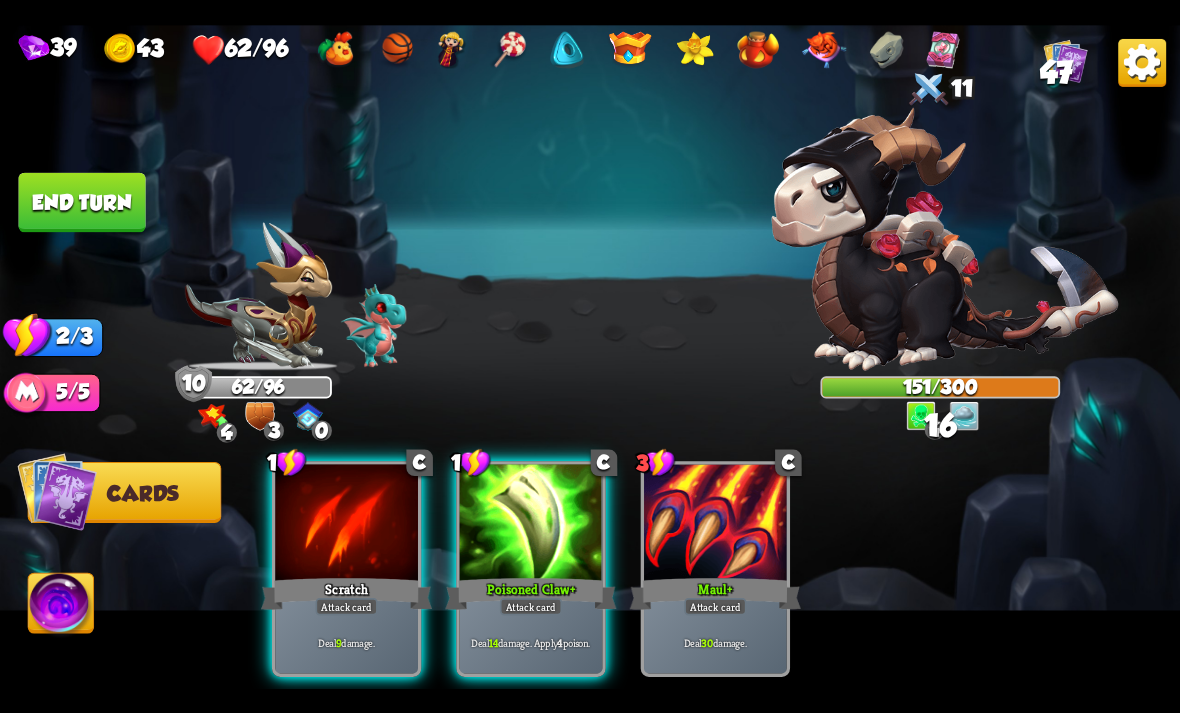 click on "Deal  14  damage. Apply  4  poison." at bounding box center (531, 642) 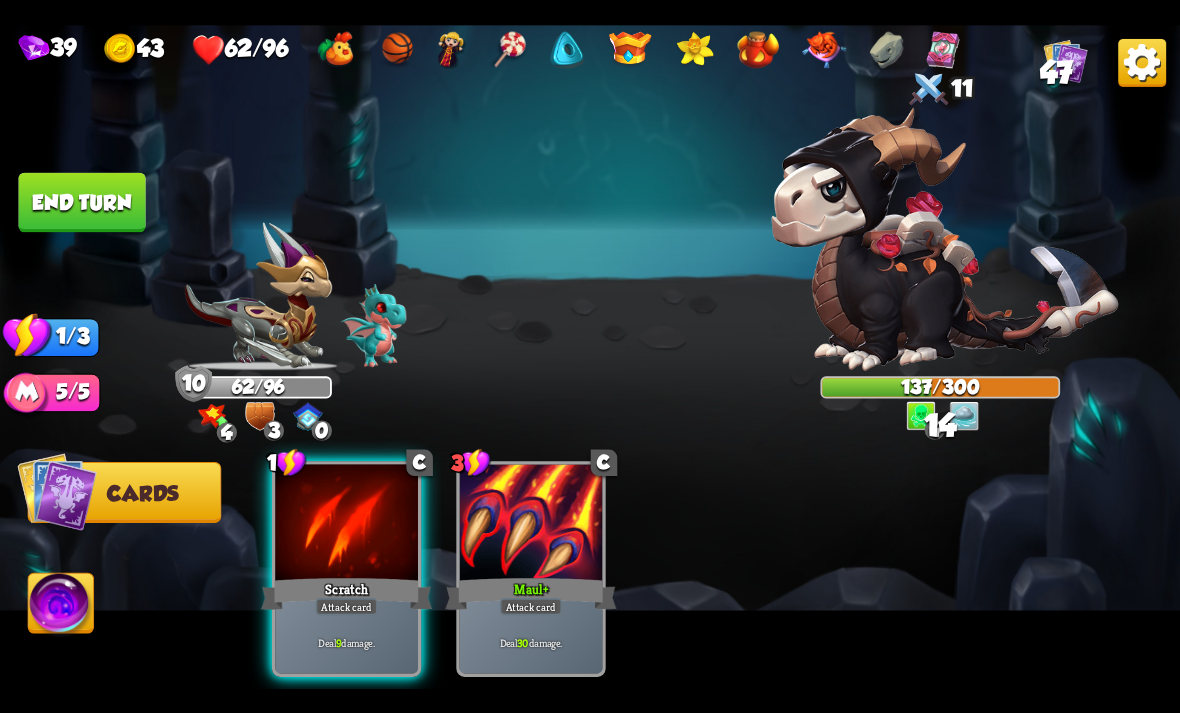 click on "Deal  9  damage." at bounding box center (347, 642) 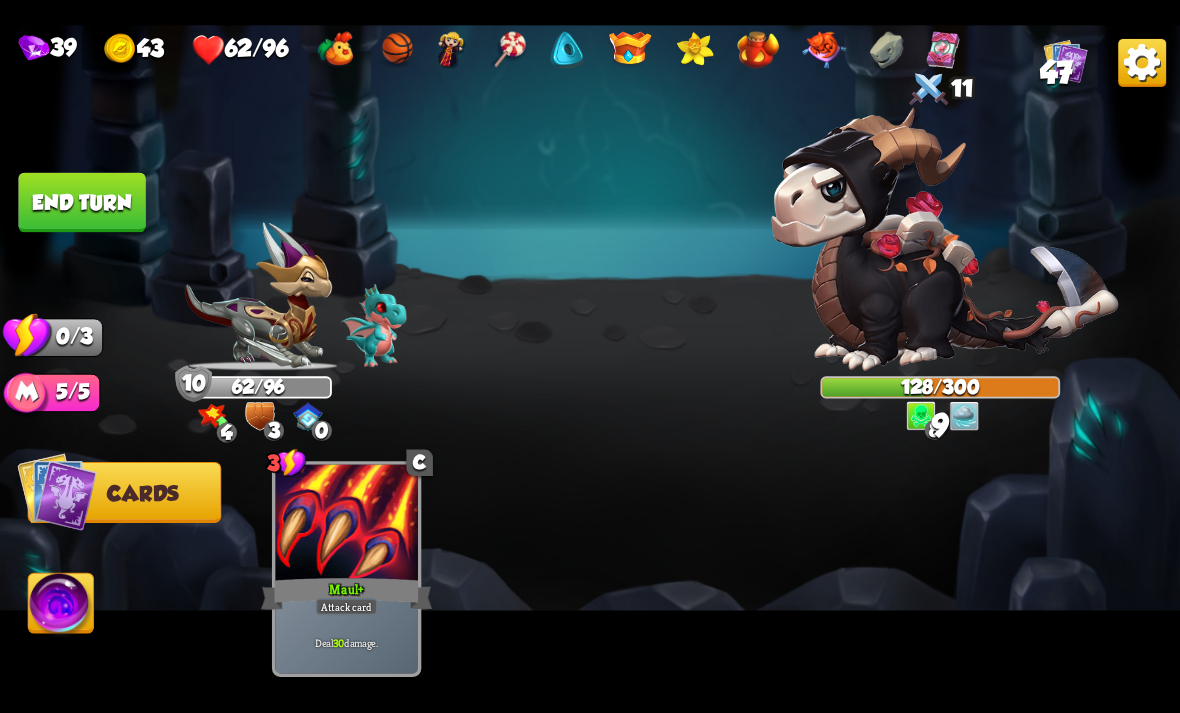 click at bounding box center (590, 357) 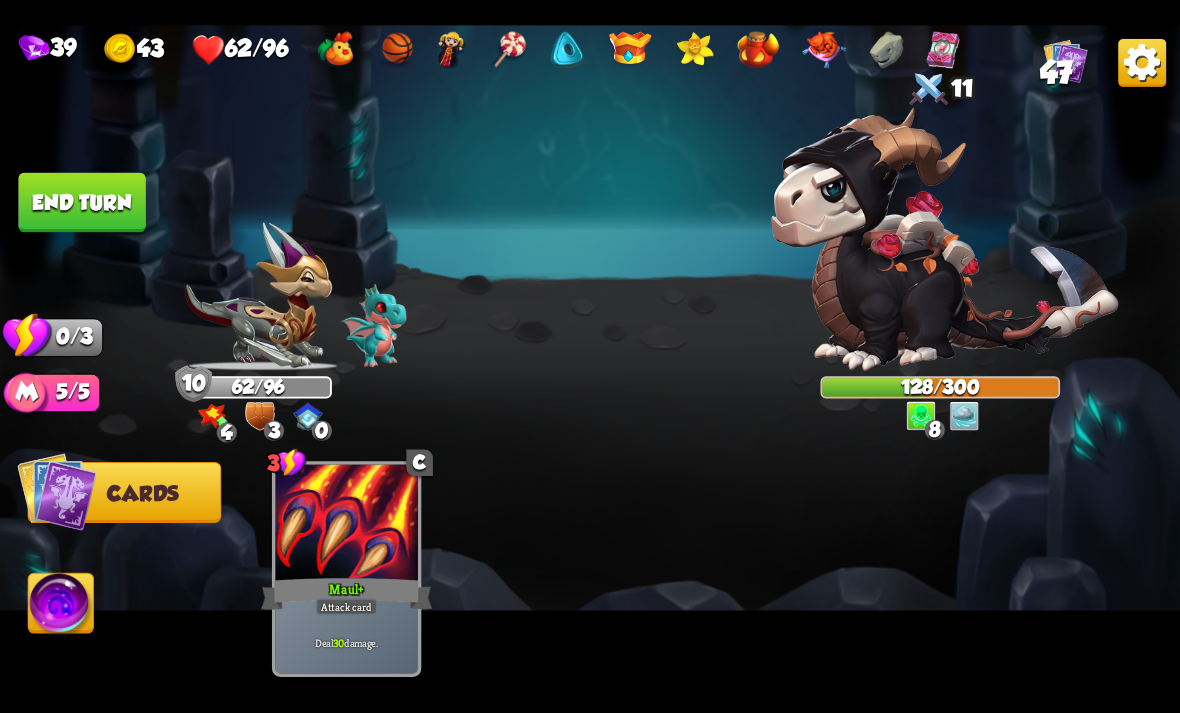 click on "End turn" at bounding box center (81, 202) 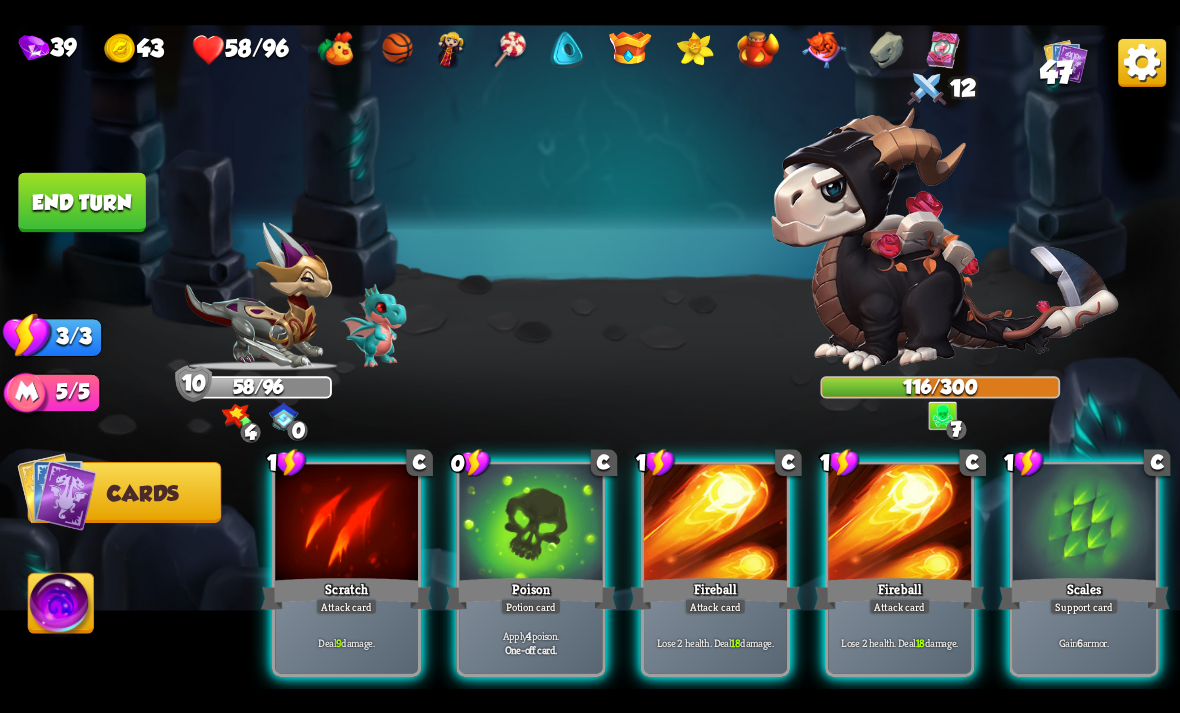 click on "0
C   Poison     Potion card   Apply  4  poison.   One-off card." at bounding box center [530, 569] 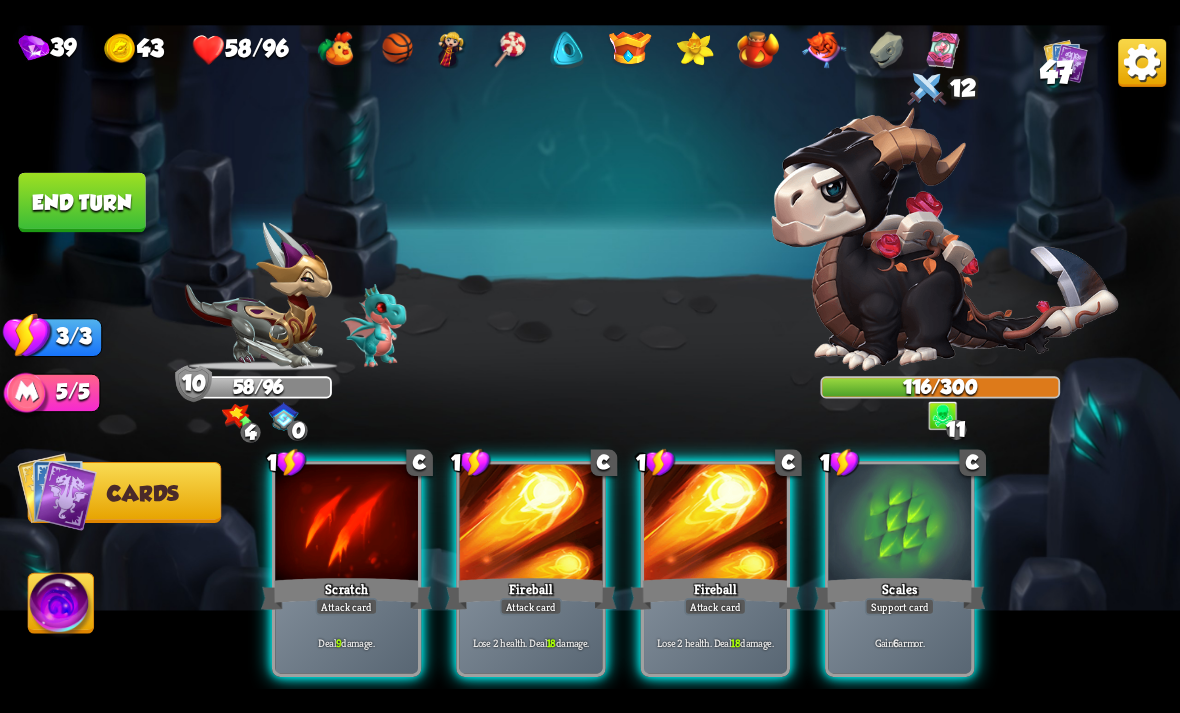 click on "Deal  9  damage." at bounding box center (346, 642) 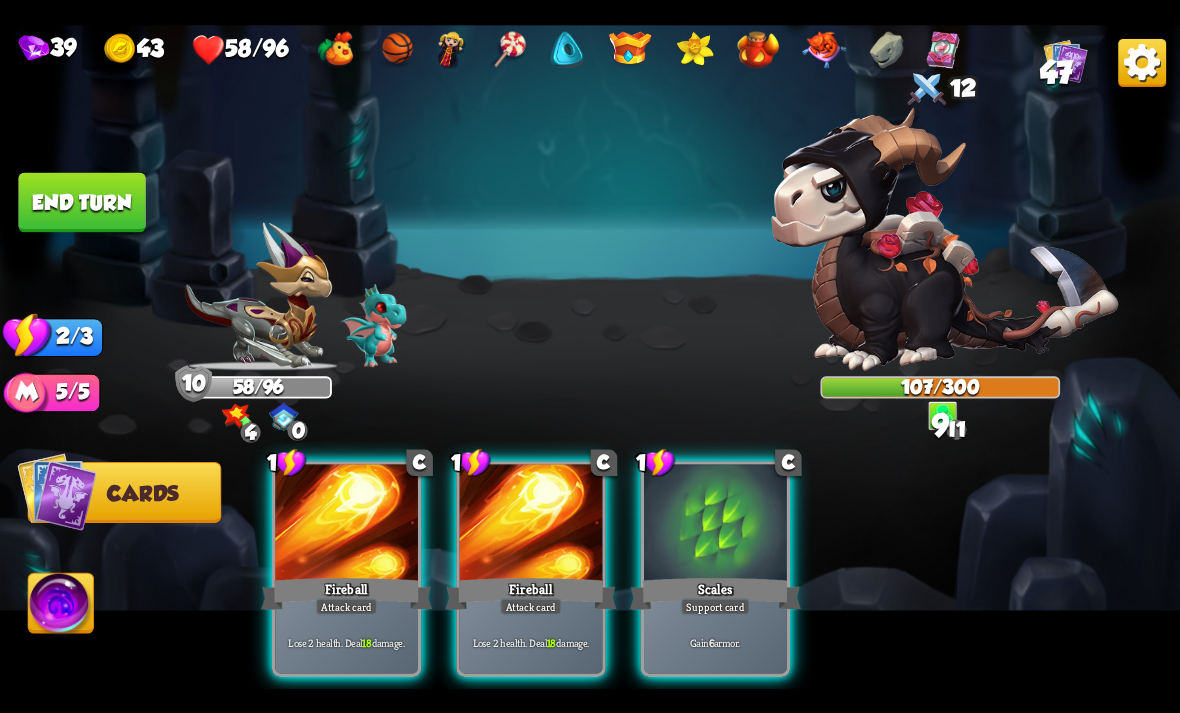 click on "Lose 2 health. Deal  18  damage." at bounding box center (346, 642) 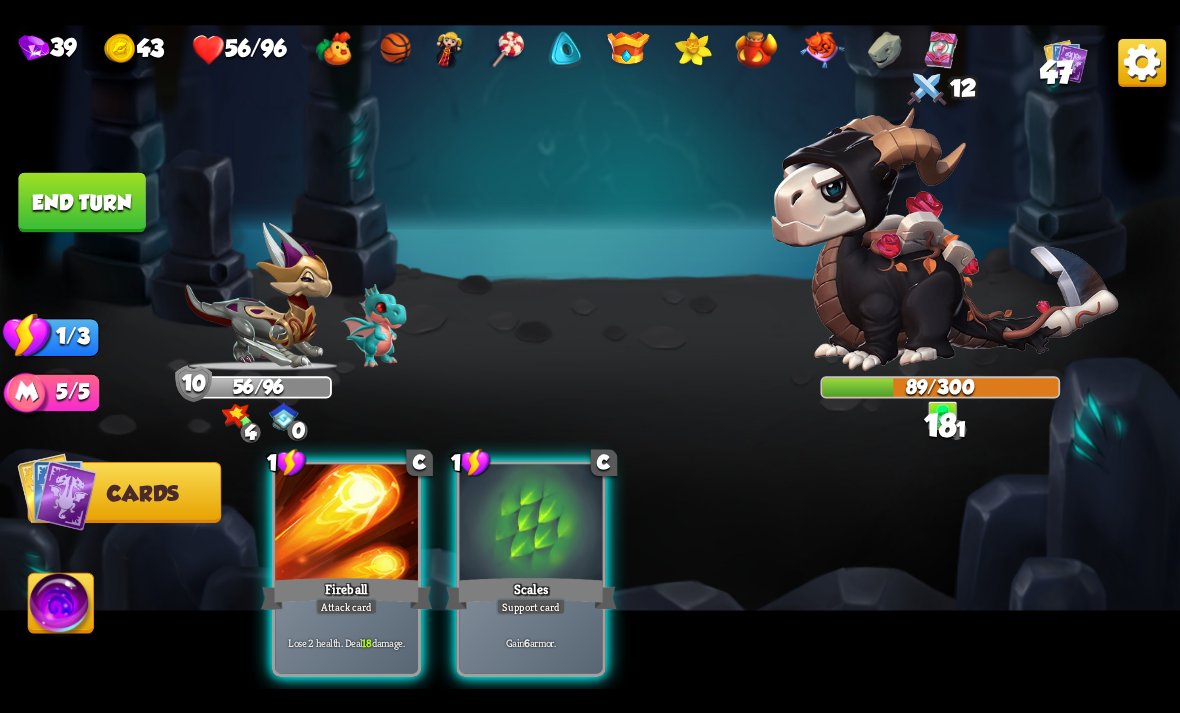 click on "Fireball" at bounding box center [346, 593] 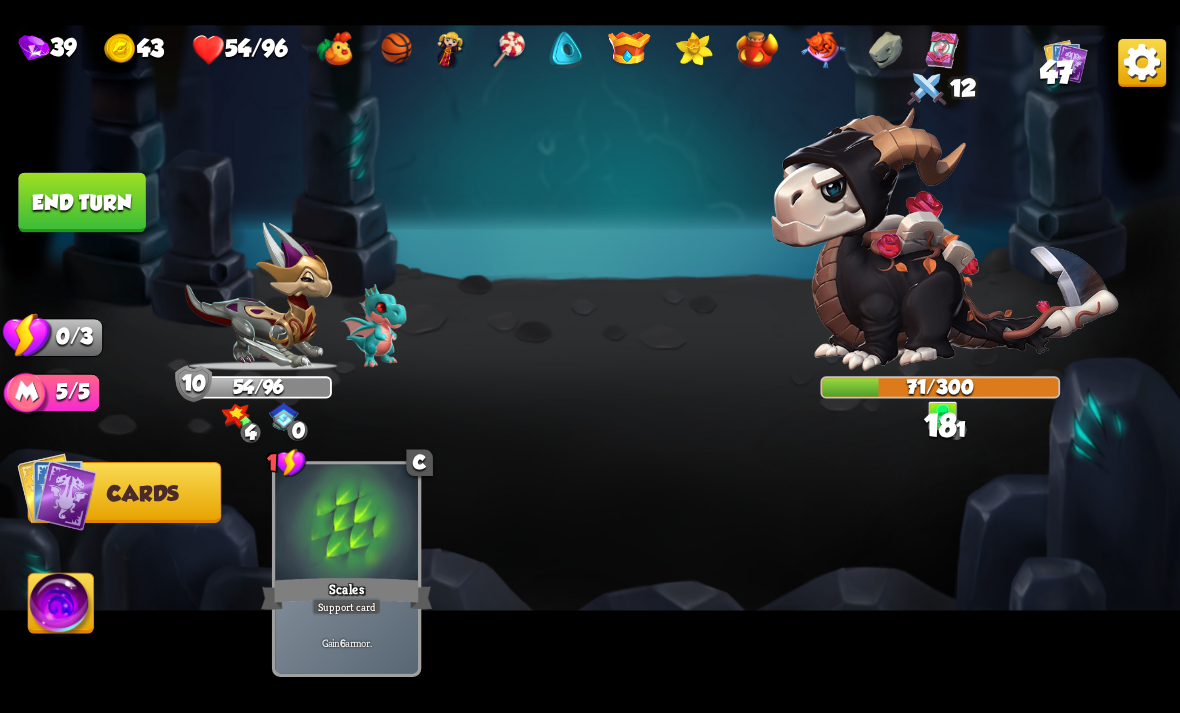 click on "End turn" at bounding box center (81, 202) 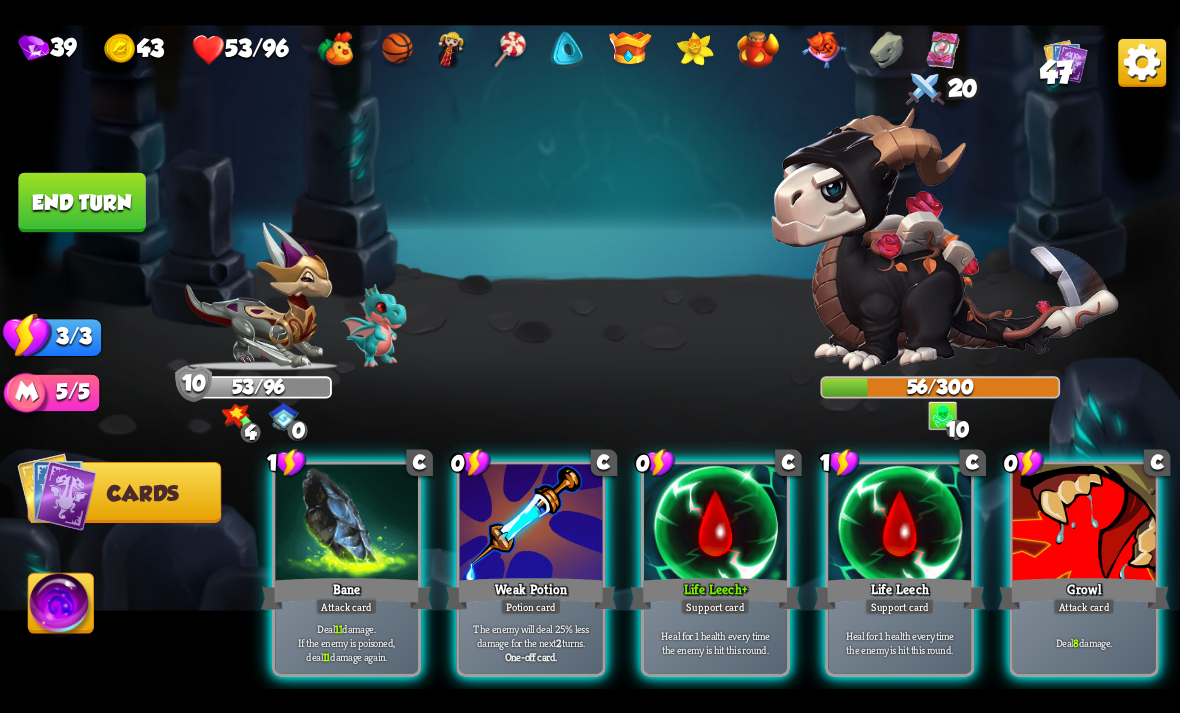 click on "The enemy will deal 25% less damage for the next  2  turns.   One-off card." at bounding box center [531, 642] 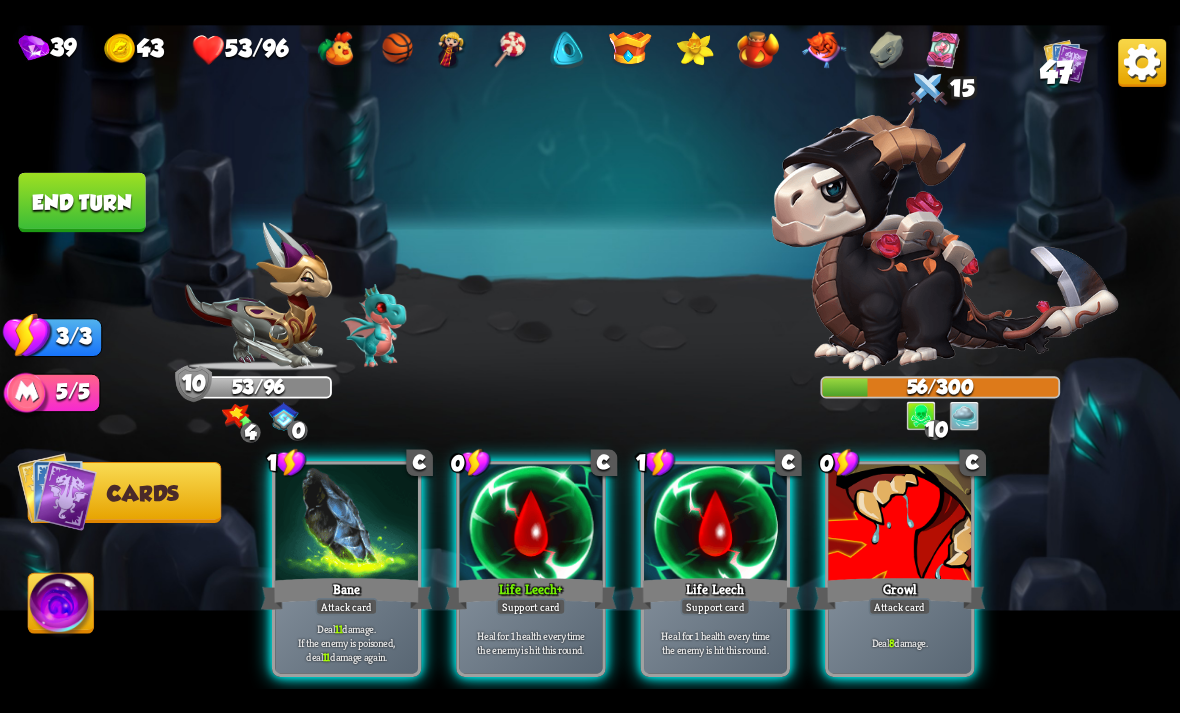 click on "0
C   Life Leech +     Support card   Heal for 1 health every time the enemy is hit this round." at bounding box center [530, 569] 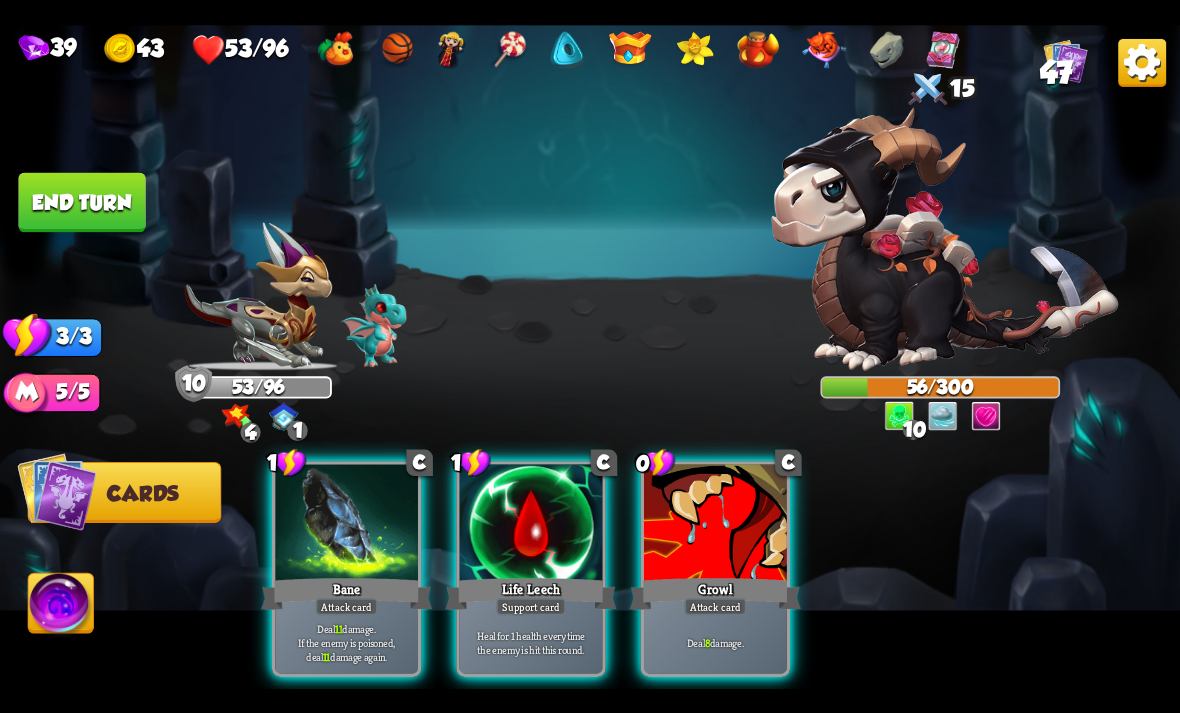 click on "Deal  8  damage." at bounding box center (716, 642) 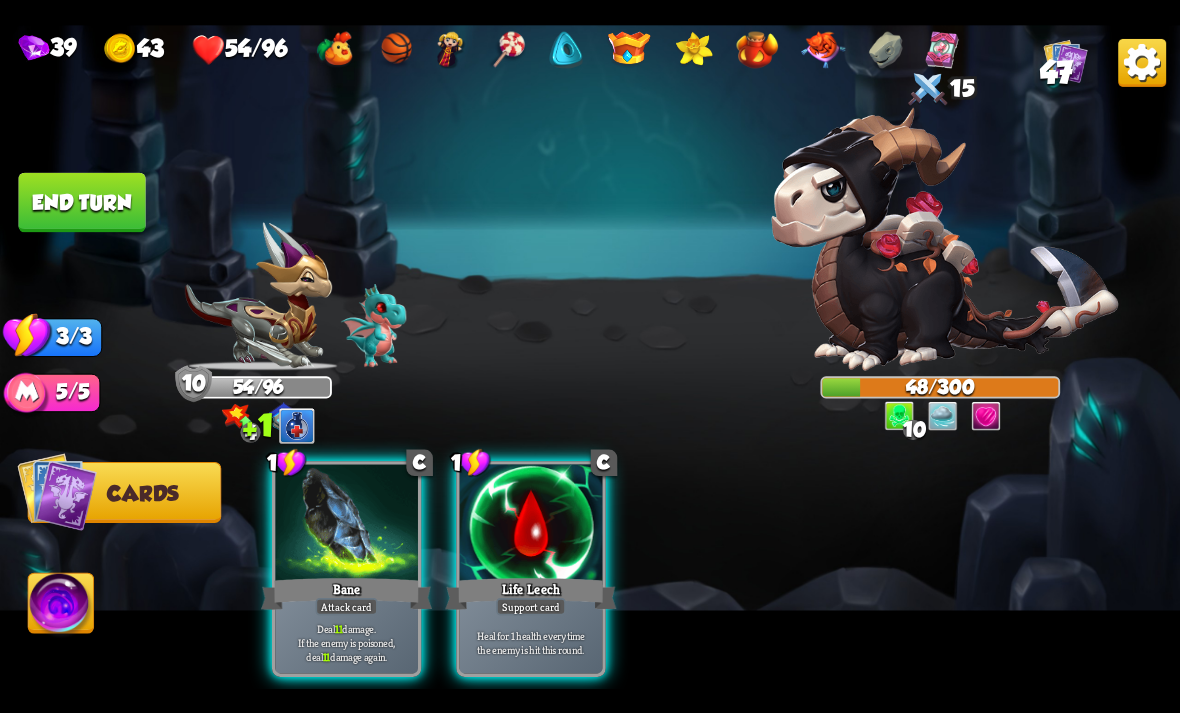 click on "Deal  11  damage. If the enemy is poisoned, deal  11  damage again." at bounding box center [347, 642] 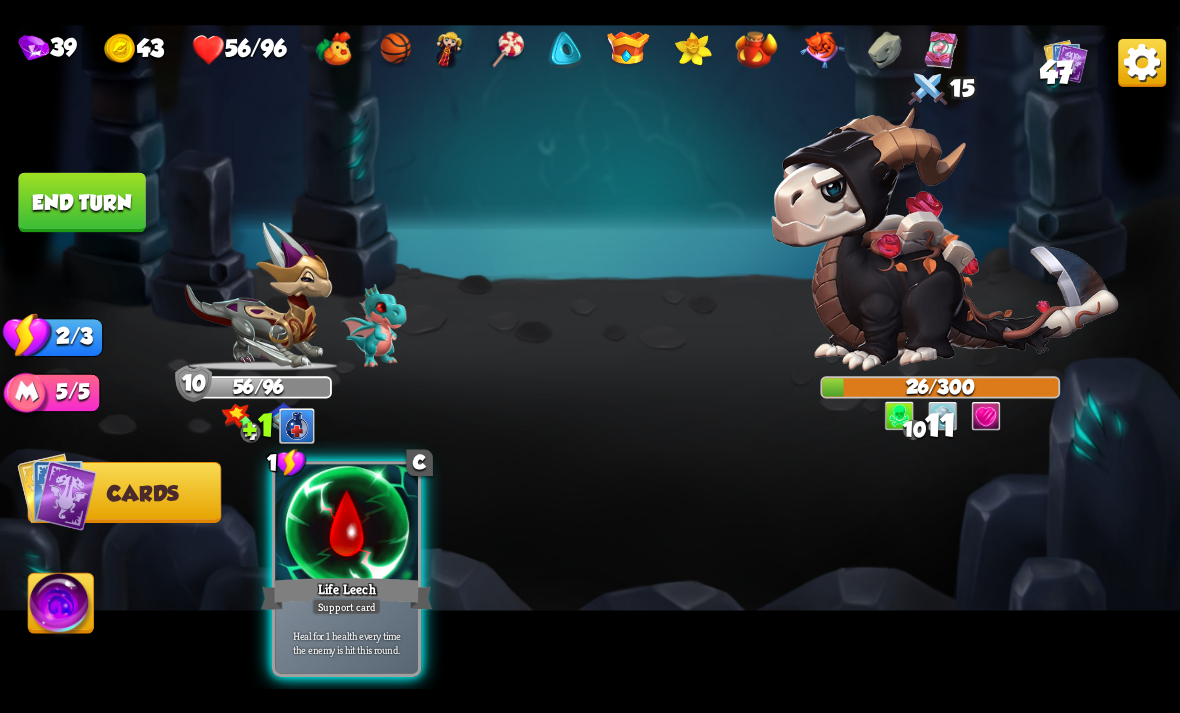 click on "Heal for 1 health every time the enemy is hit this round." at bounding box center [347, 642] 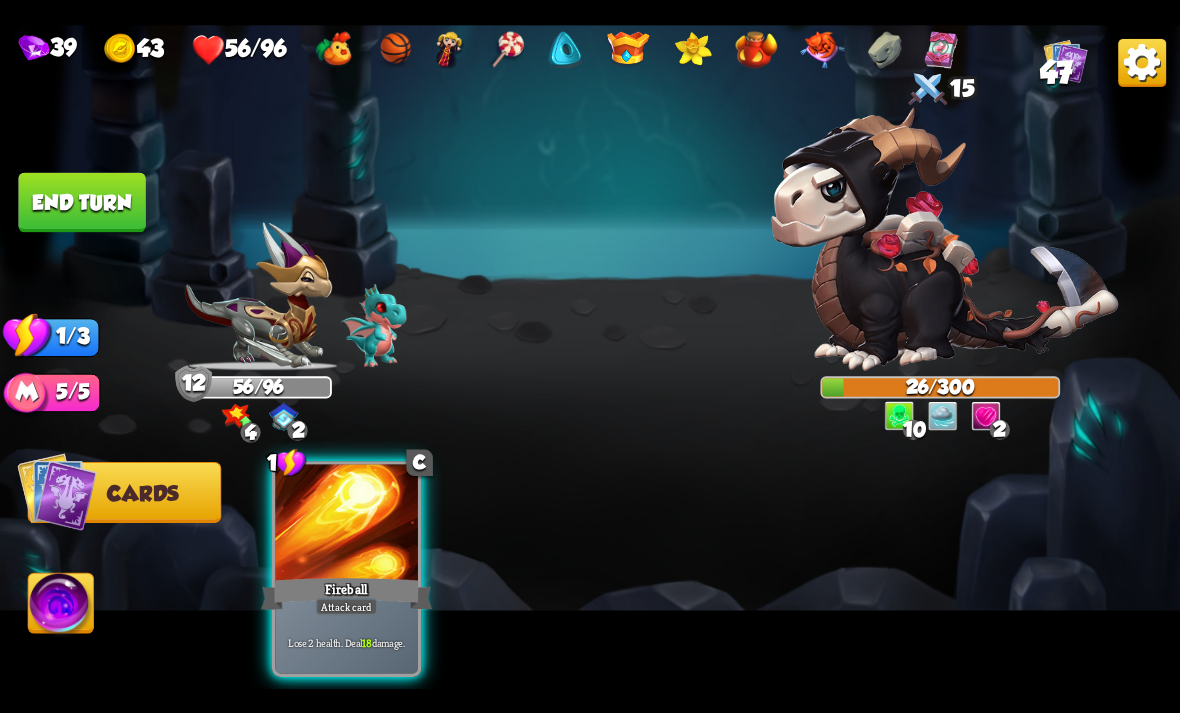 click on "Lose 2 health. Deal  18  damage." at bounding box center (346, 642) 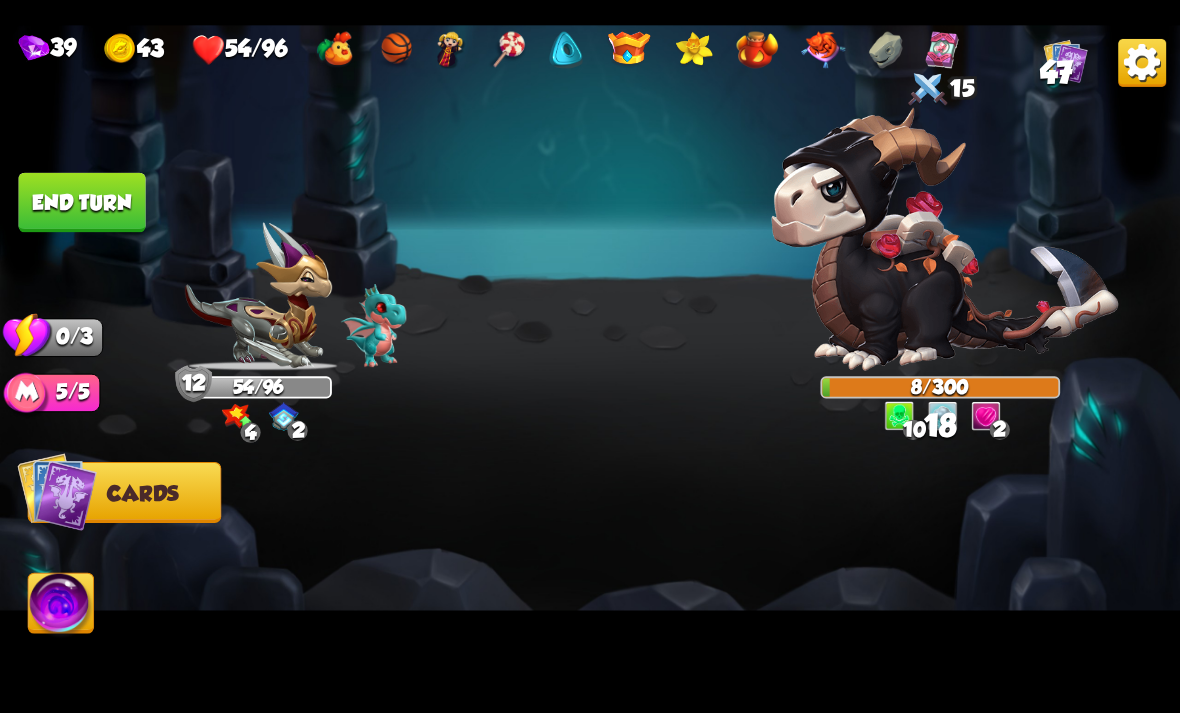 click on "End turn" at bounding box center (81, 202) 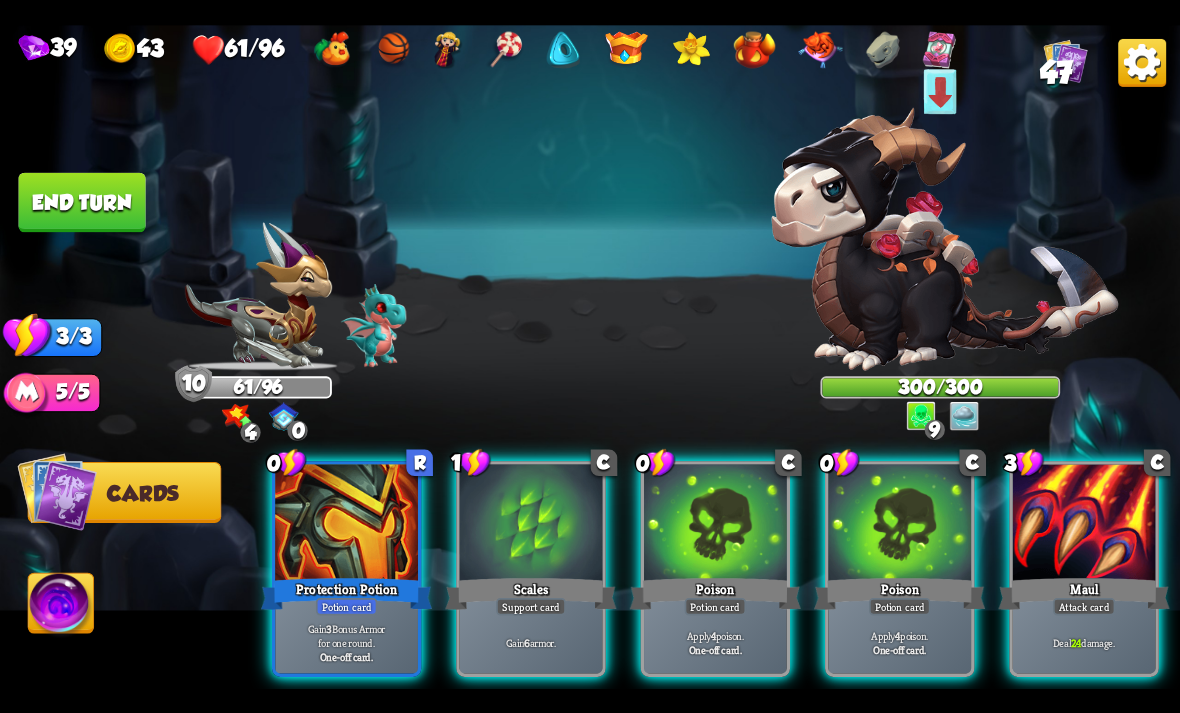 click on "One-off card." at bounding box center [899, 649] 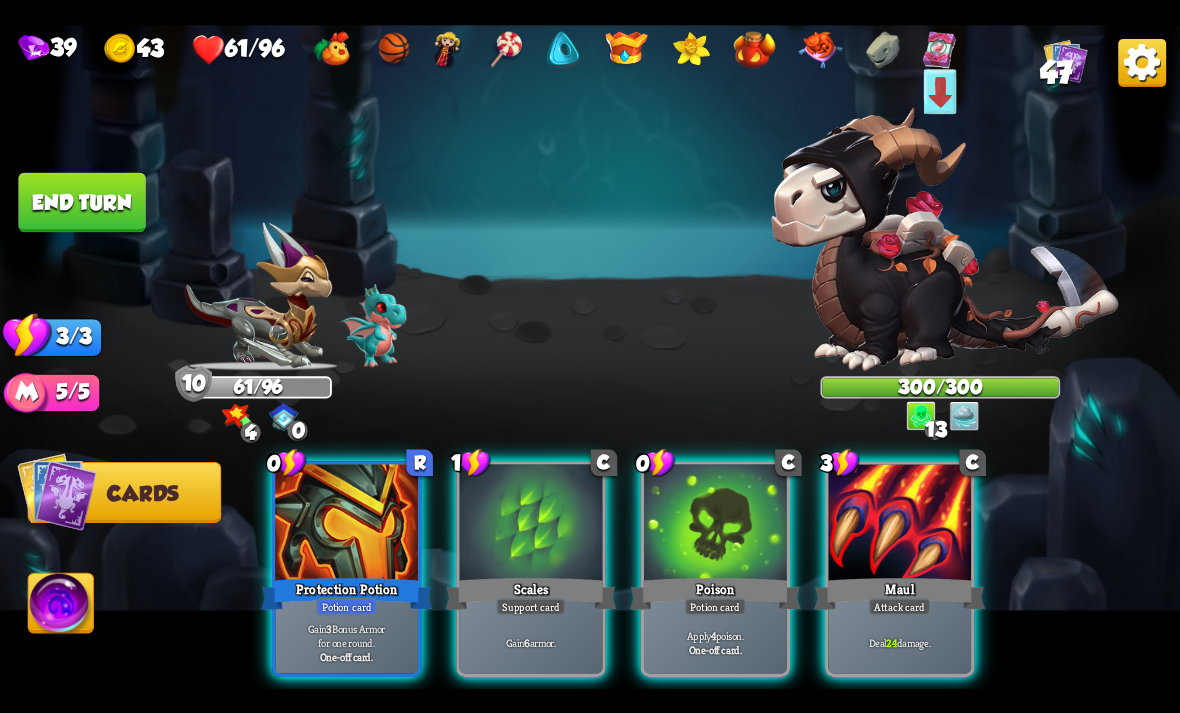 click on "One-off card." at bounding box center (715, 649) 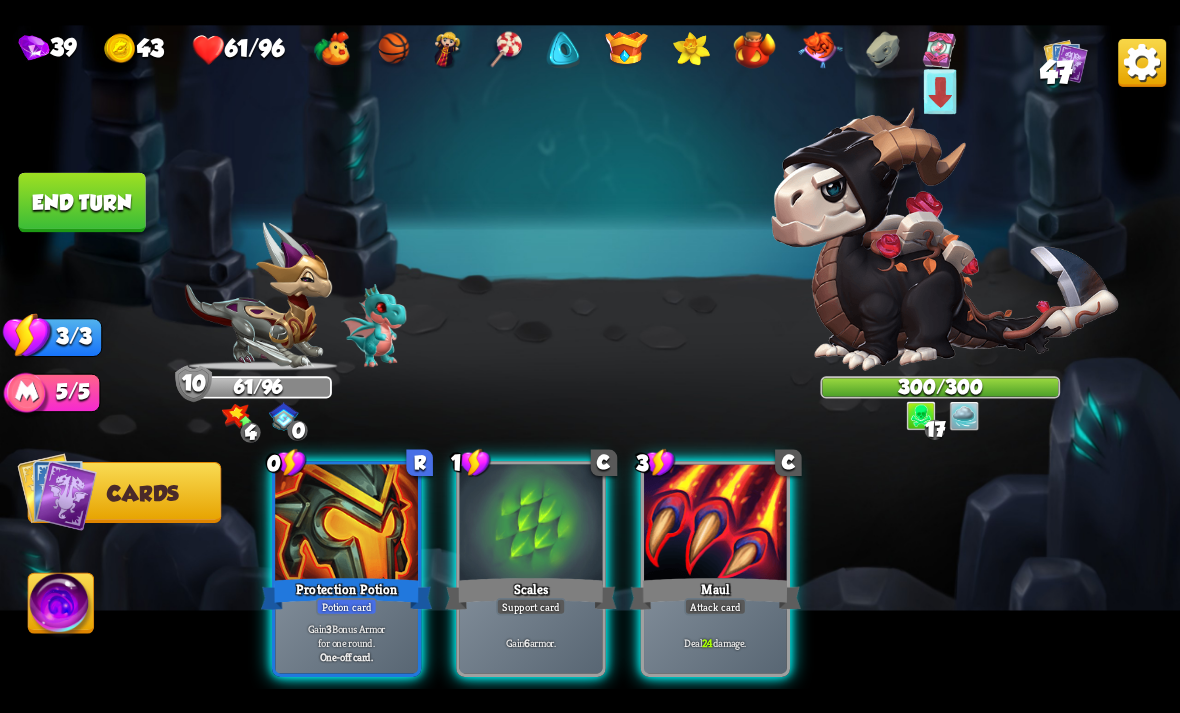 click on "0
R   Protection Potion     Potion card   Gain  3  Bonus Armor for one round.   One-off card.
1
C   Scales     Support card   Gain  6  armor.
3
C   Maul     Attack card   Deal  24  damage." at bounding box center (708, 540) 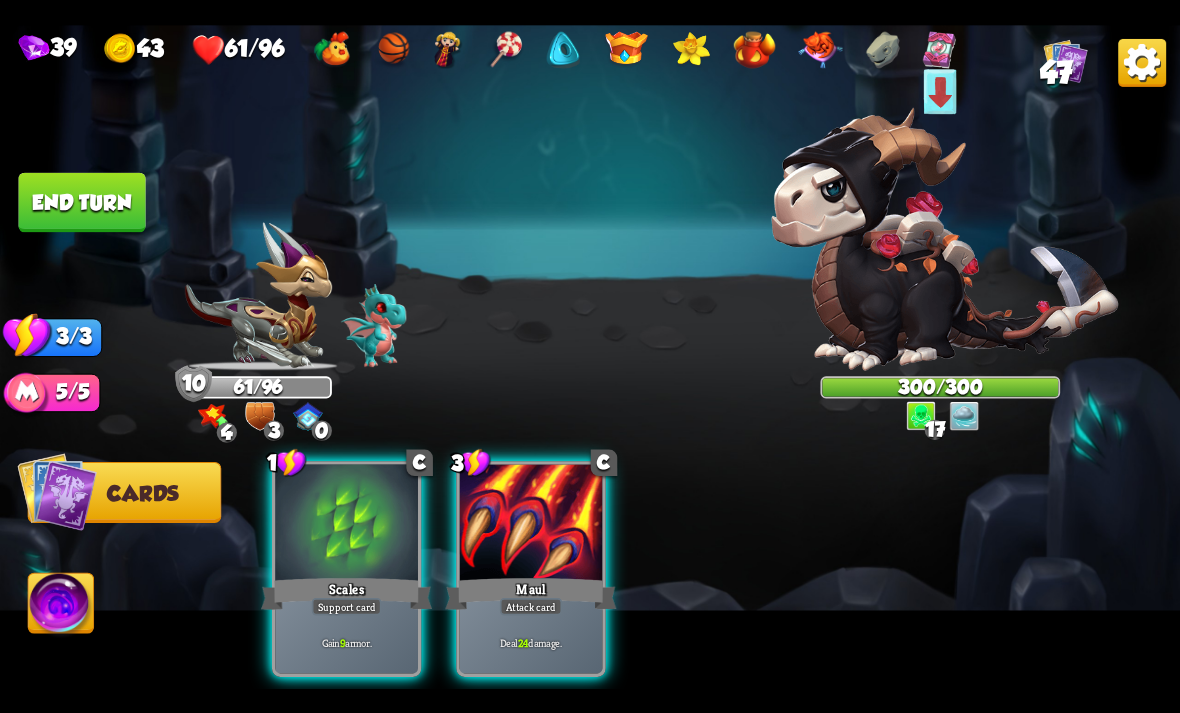click at bounding box center [940, 90] 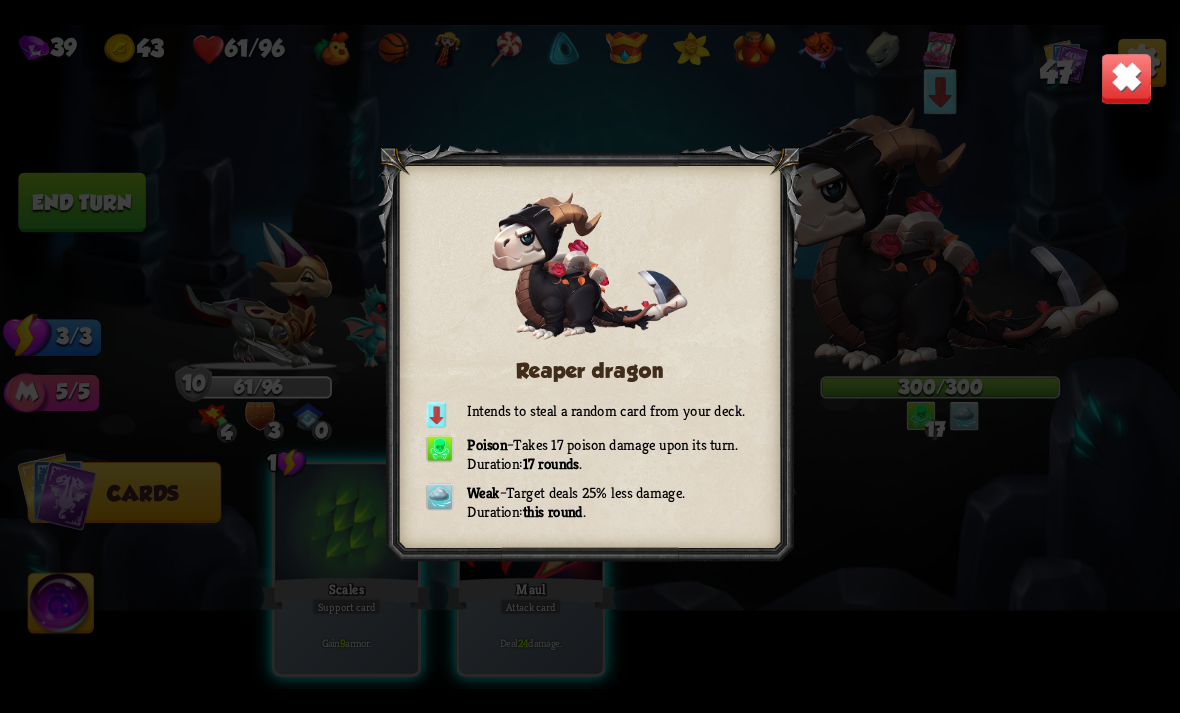 click on "Reaper dragon
Intends to steal a random card from your deck.
Poison
–
Takes 17 poison damage upon its turn.
Duration:
17 rounds .
Weak
–
Target deals 25% less damage.
Duration:
this round ." at bounding box center (590, 357) 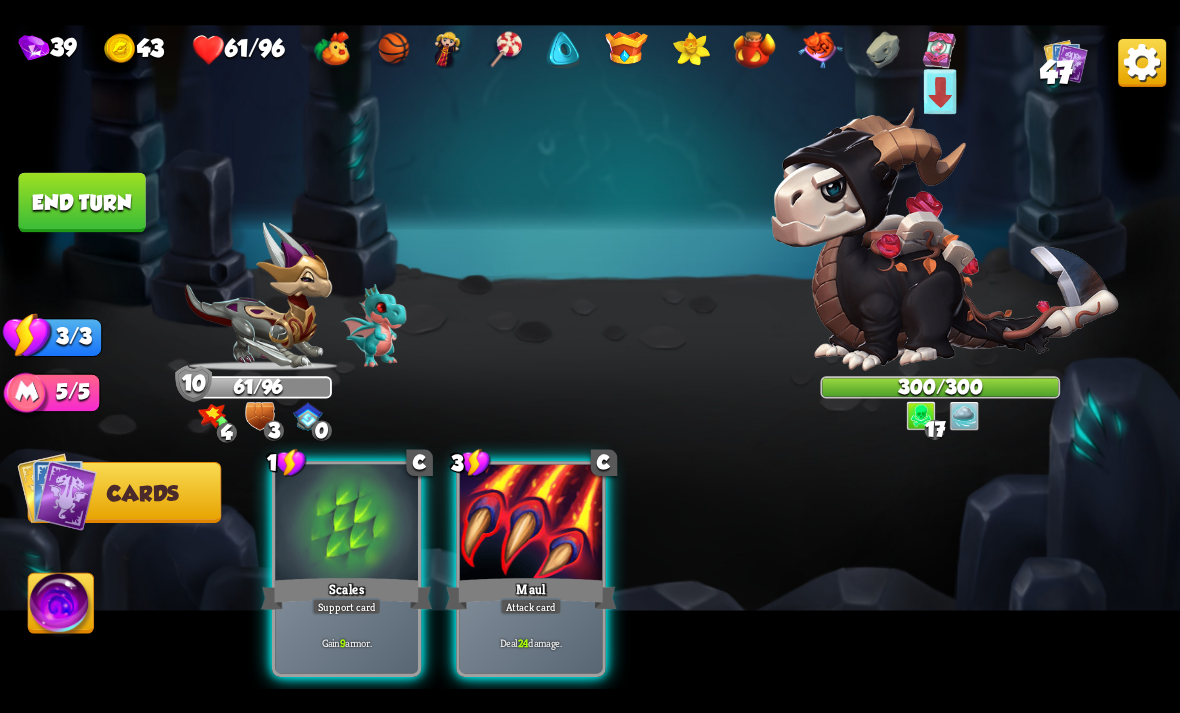 click on "Deal  24  damage." at bounding box center (531, 642) 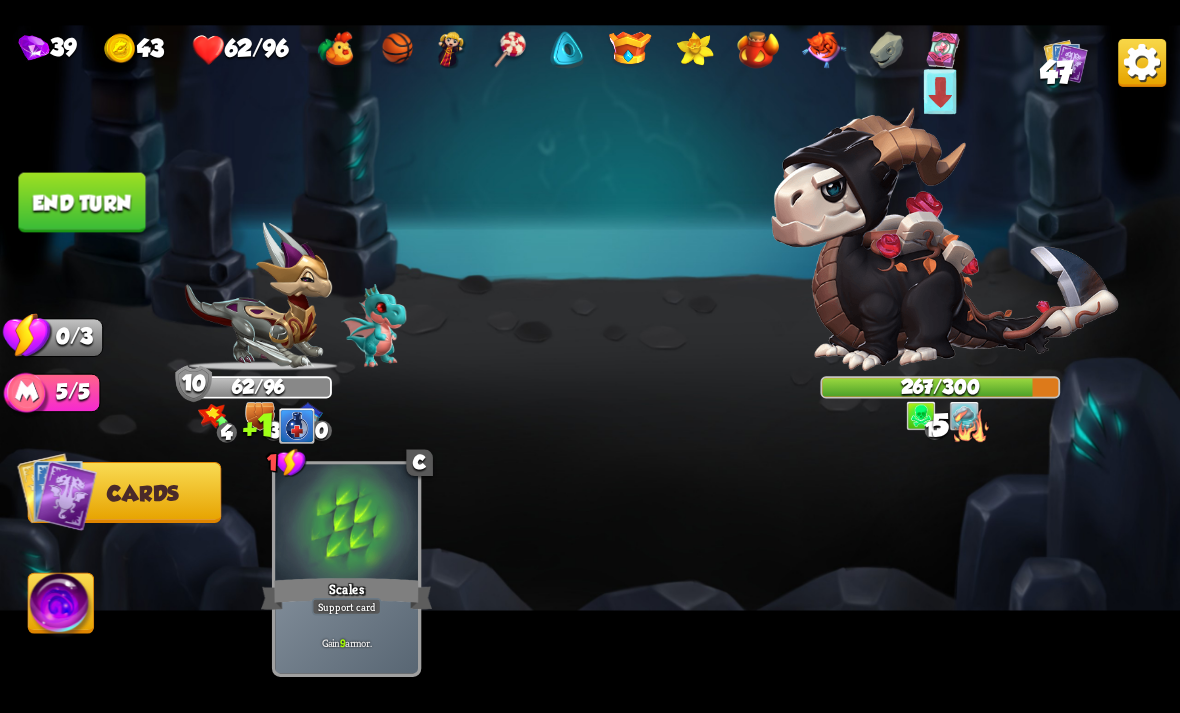 click on "End turn" at bounding box center [81, 202] 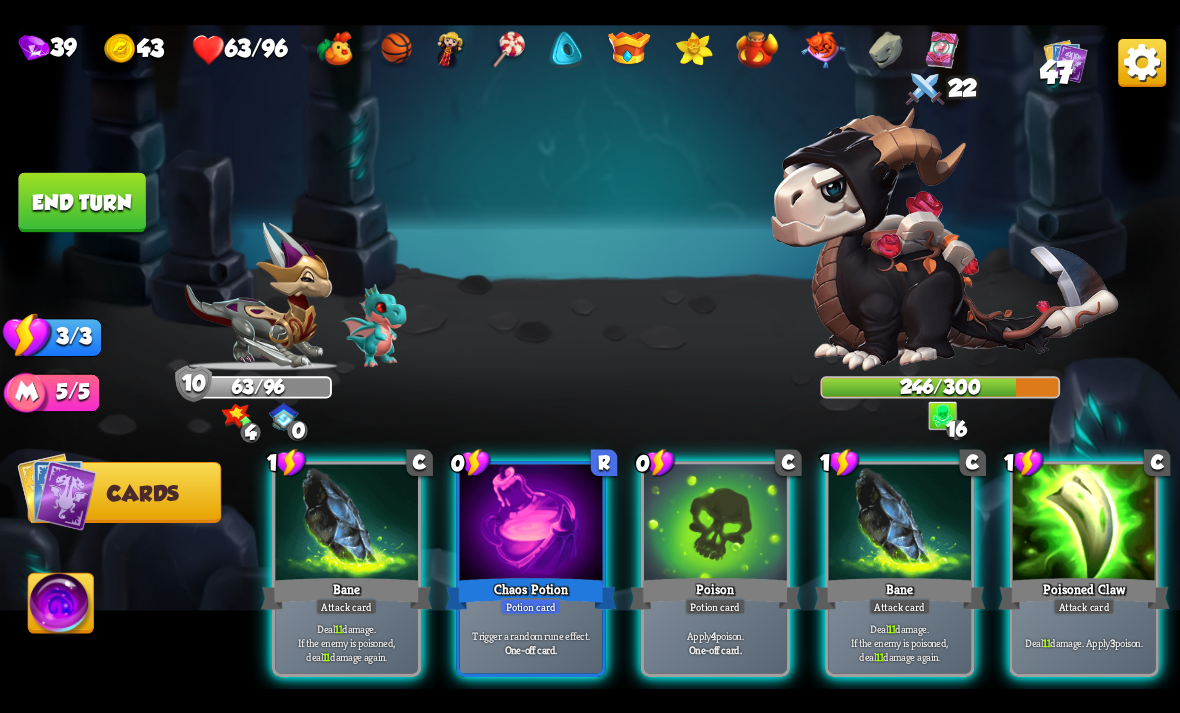 click on "Apply  4  poison.   One-off card." at bounding box center [715, 642] 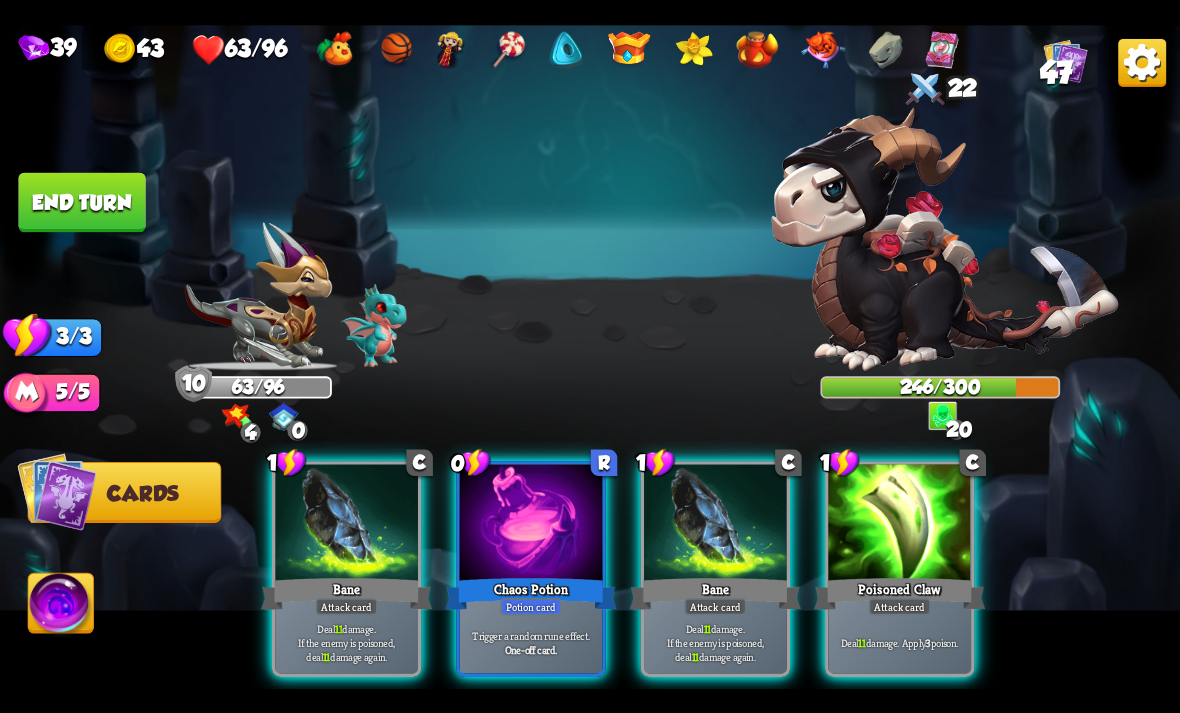 click at bounding box center (61, 606) 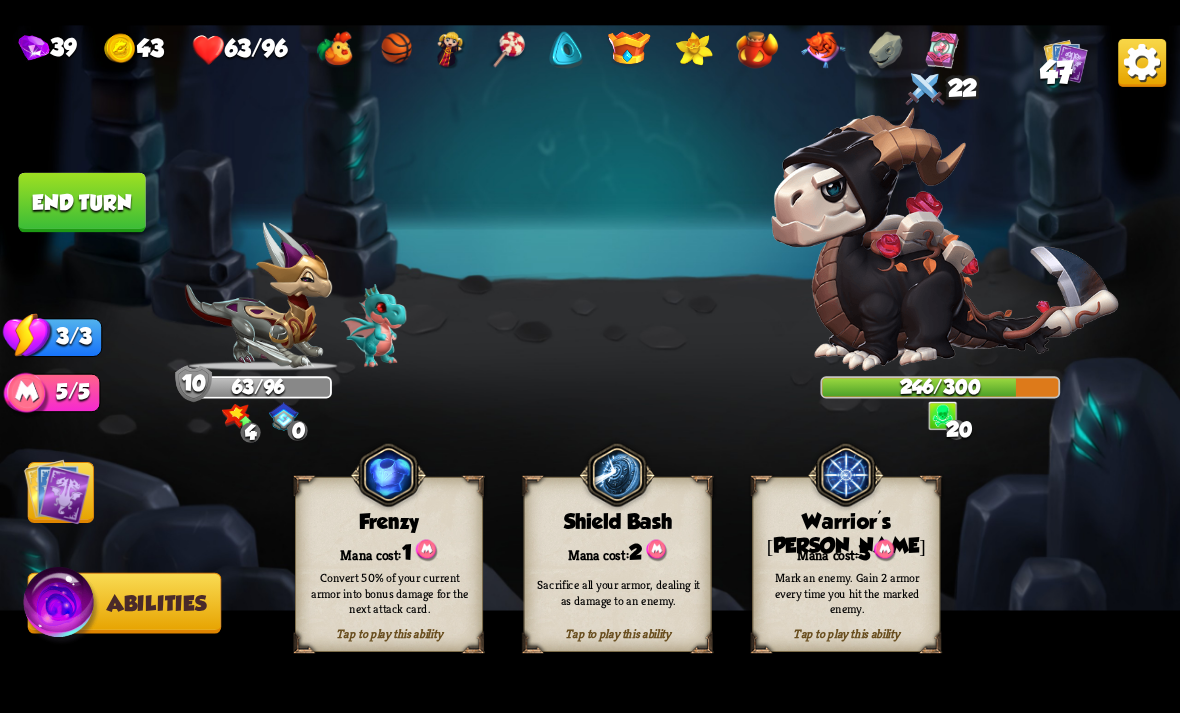 click on "Tap to play this ability" at bounding box center [846, 634] 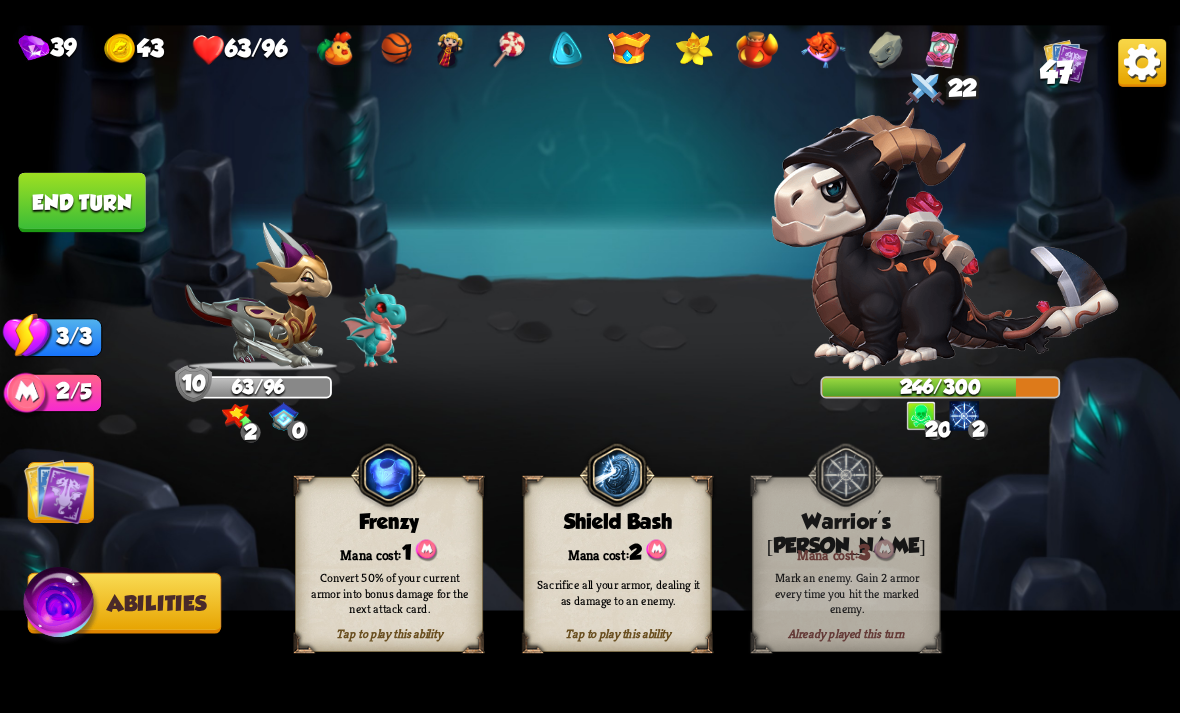 click at bounding box center (57, 491) 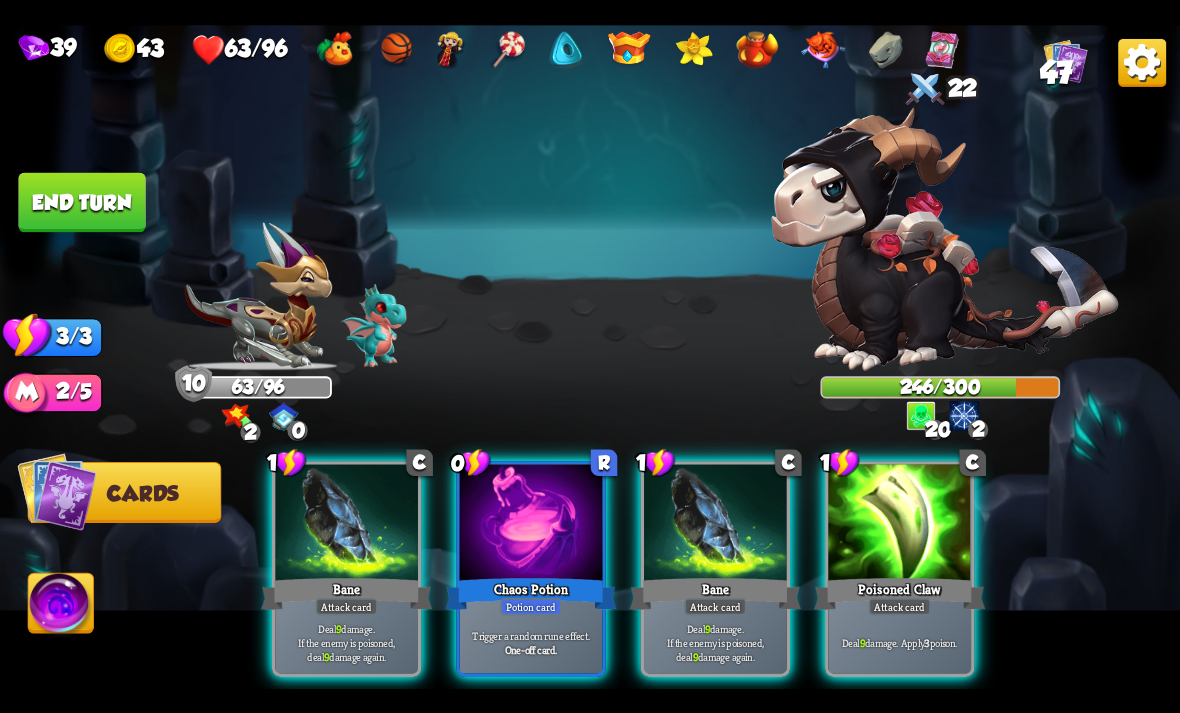click on "0
R   Chaos Potion     Potion card   Trigger a random rune effect.   One-off card." at bounding box center (530, 569) 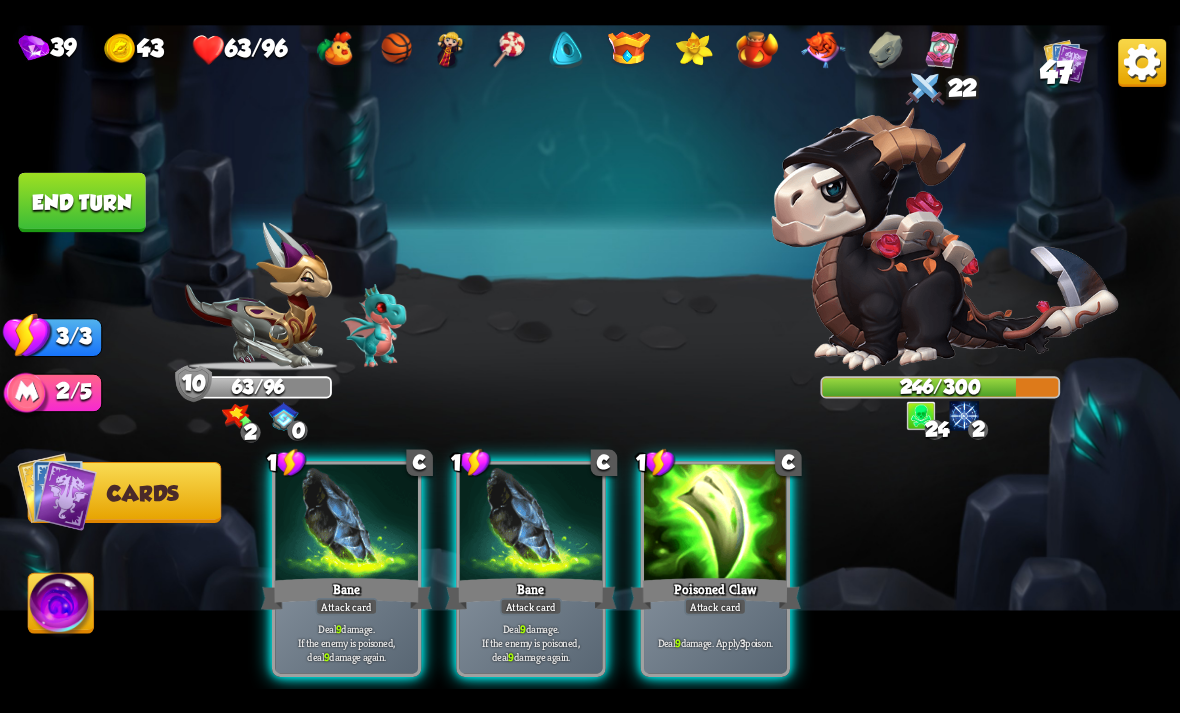 click on "Attack card" at bounding box center (715, 606) 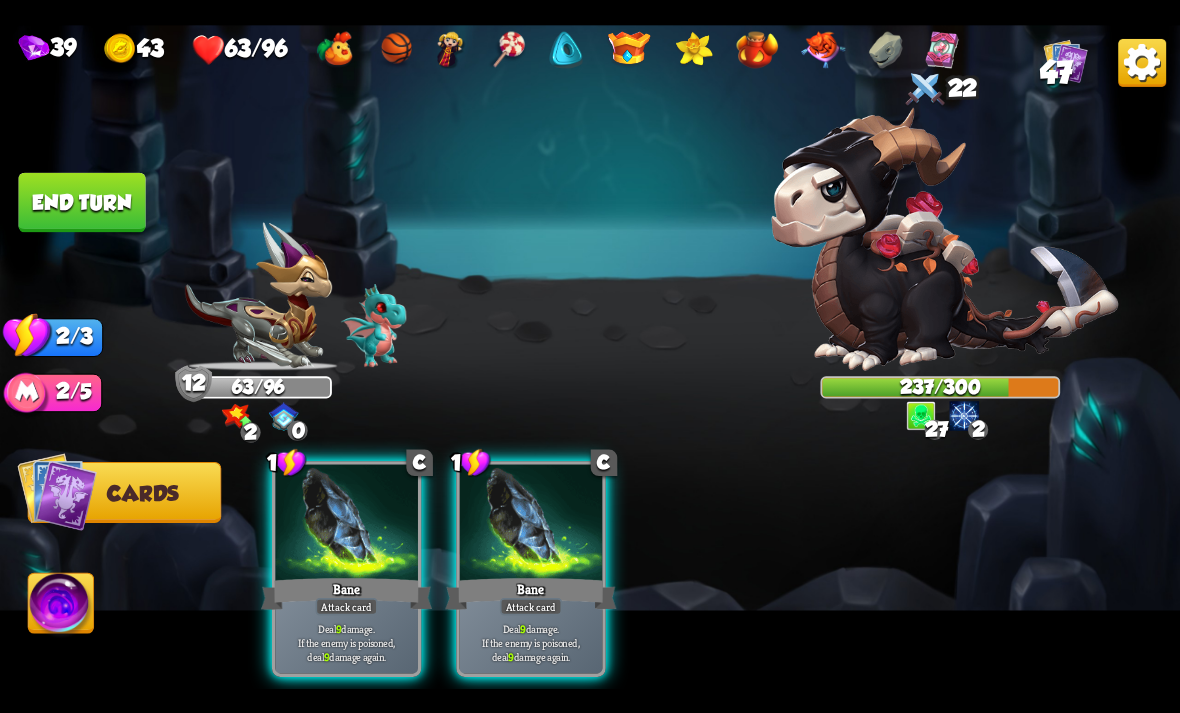 click on "Deal  9  damage. If the enemy is poisoned, deal  9  damage again." at bounding box center [531, 642] 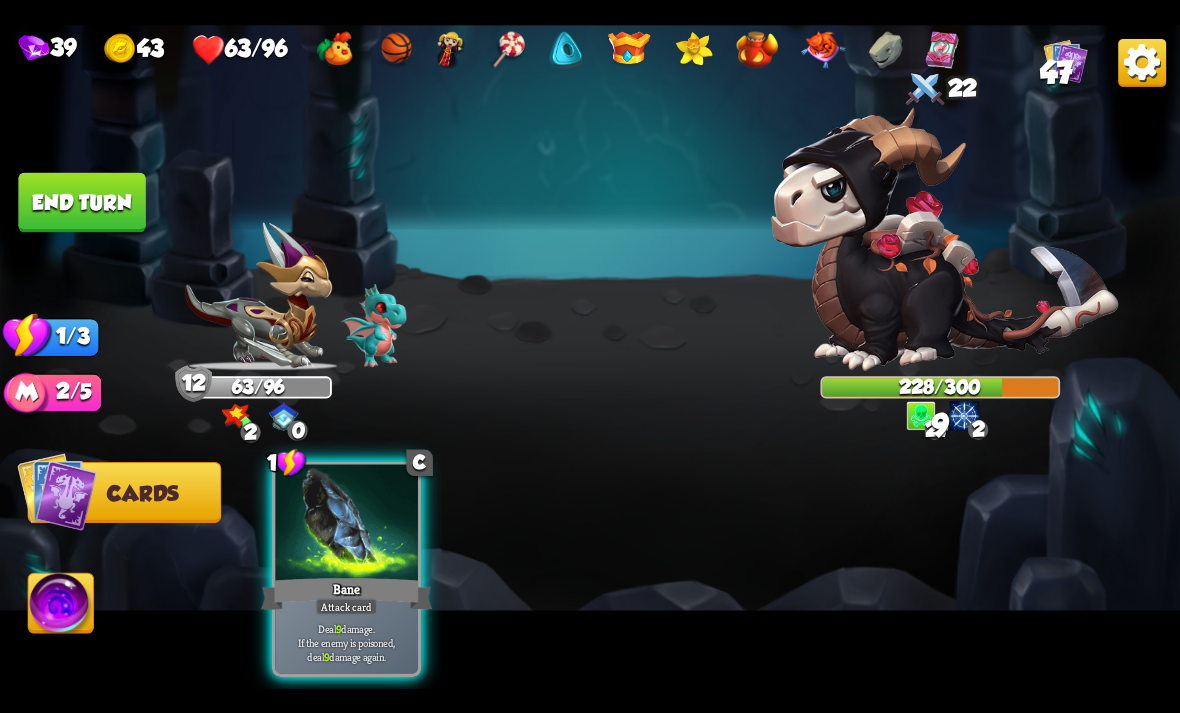 click on "Deal  9  damage. If the enemy is poisoned, deal  9  damage again." at bounding box center (347, 642) 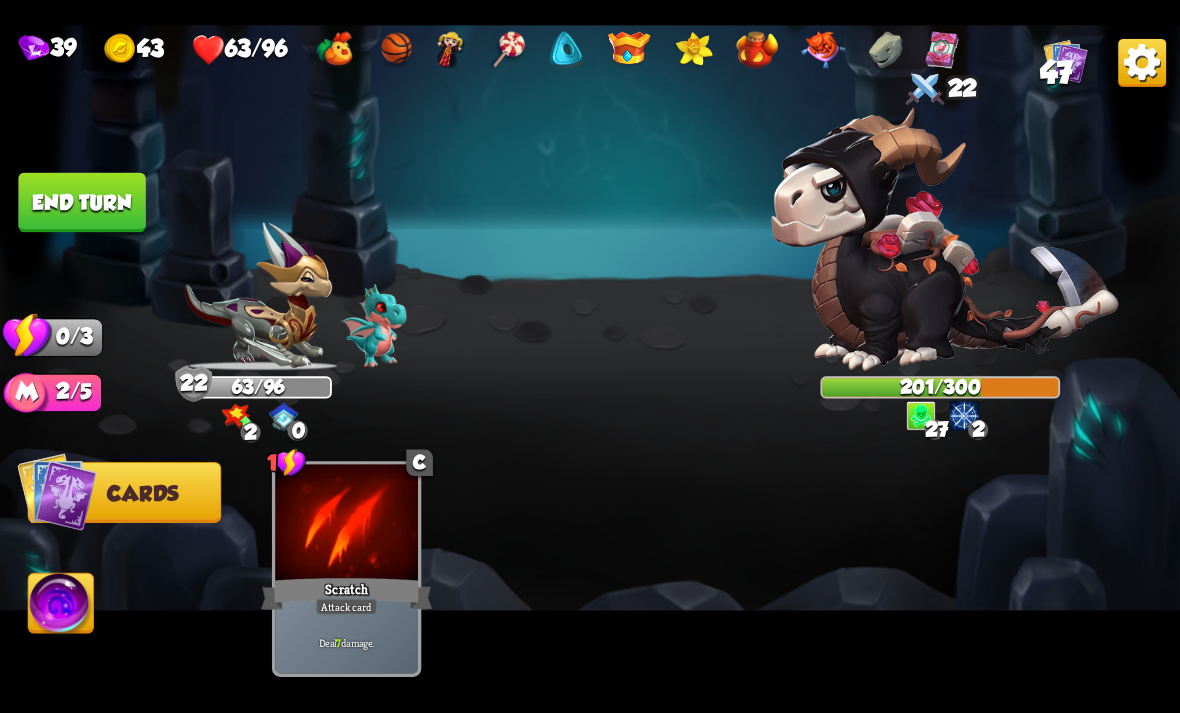 click at bounding box center [590, 357] 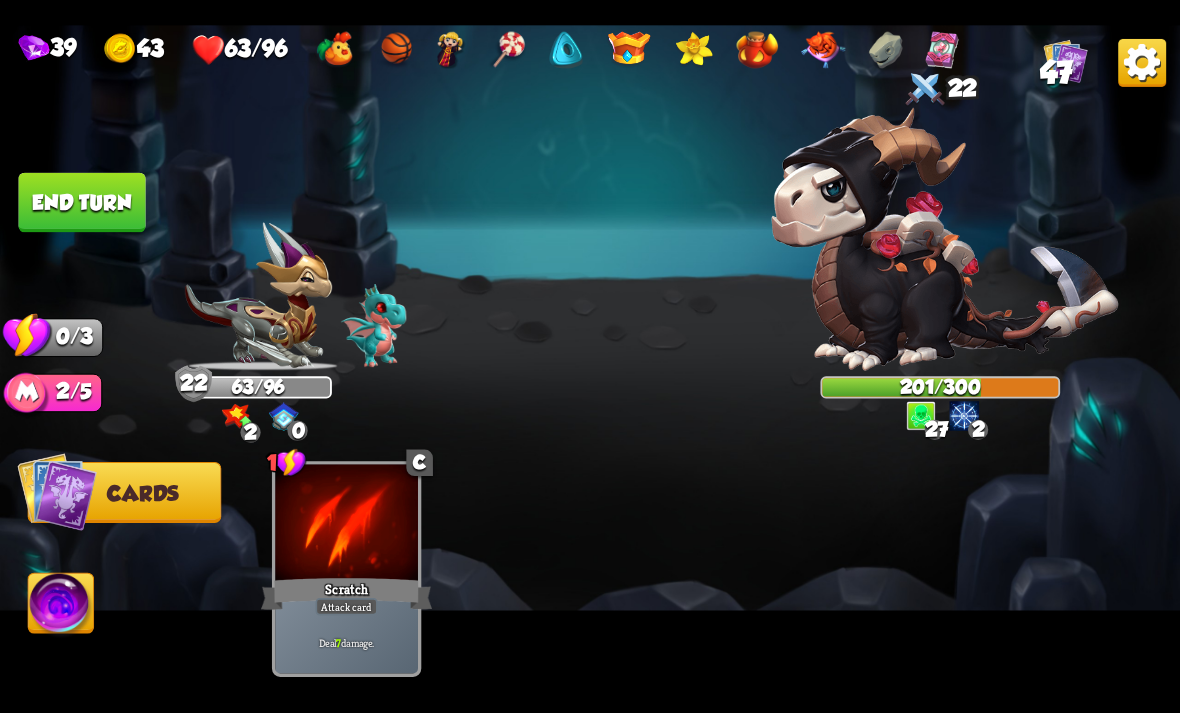 click on "End turn" at bounding box center [81, 202] 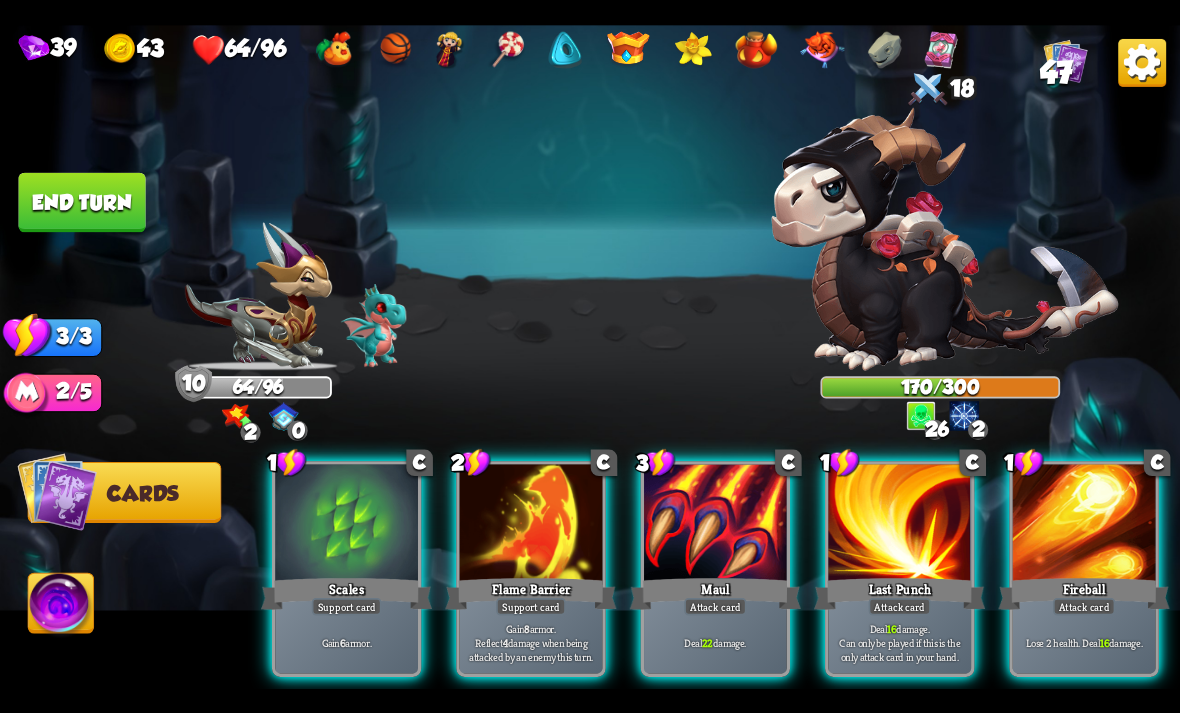 click on "22" at bounding box center (707, 642) 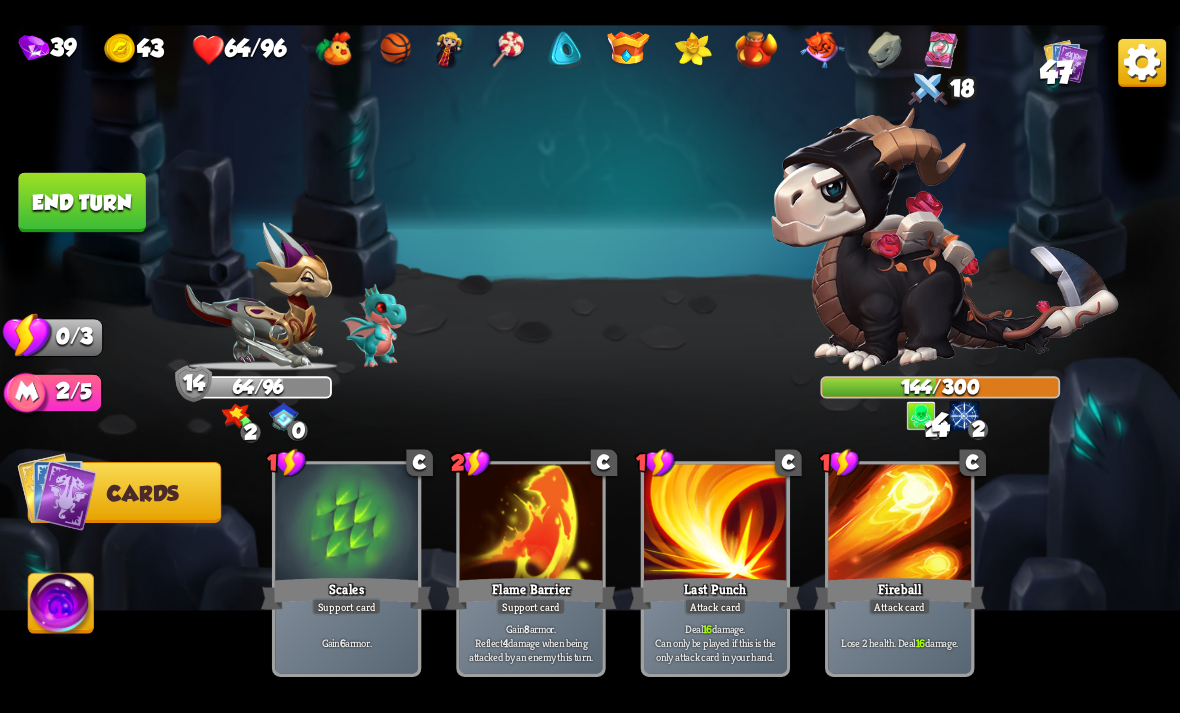 click at bounding box center (590, 357) 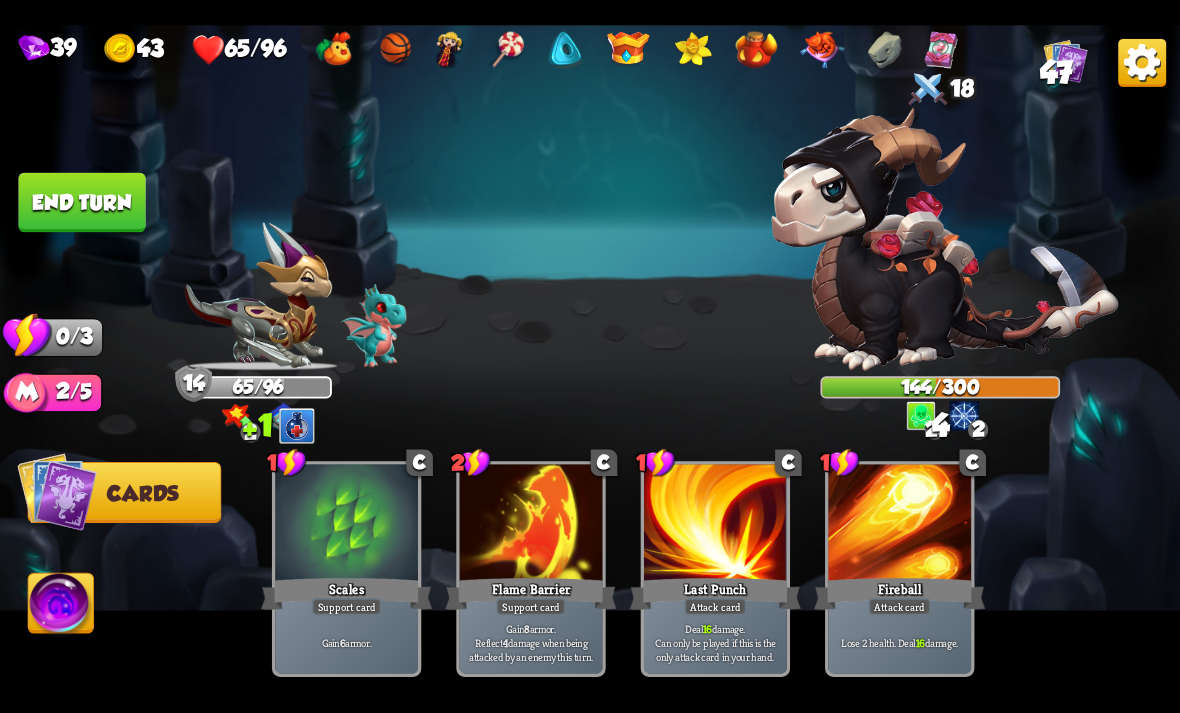 click at bounding box center (61, 606) 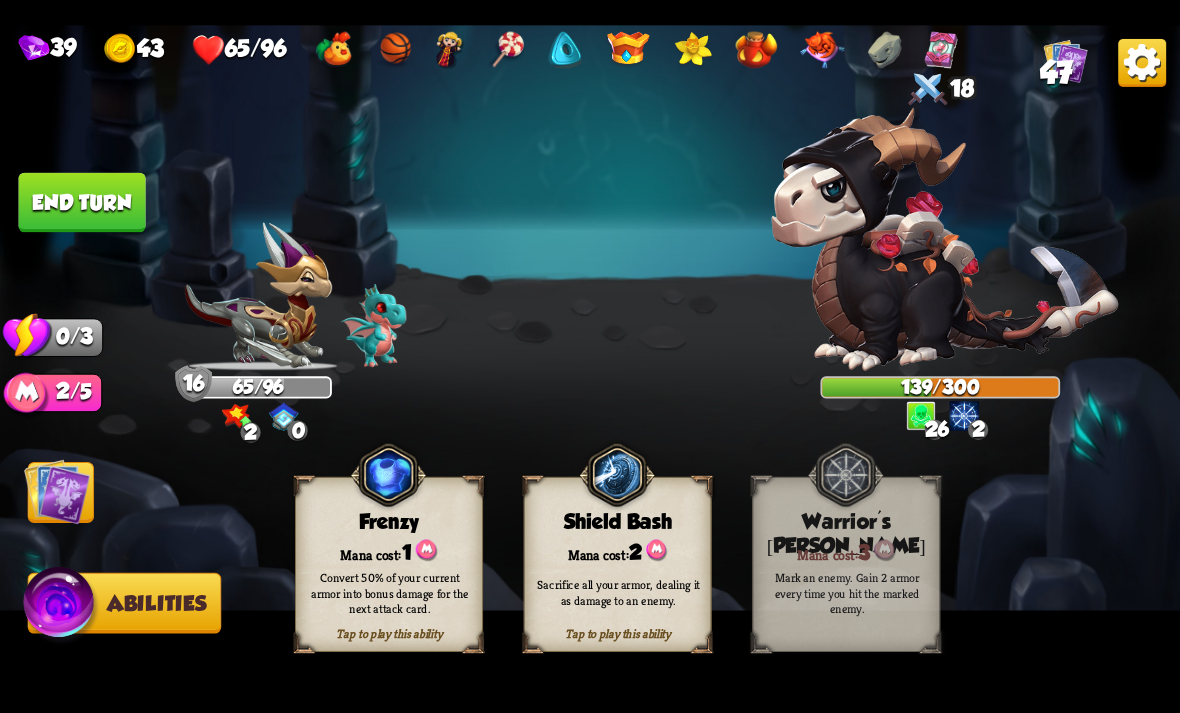 click at bounding box center [57, 491] 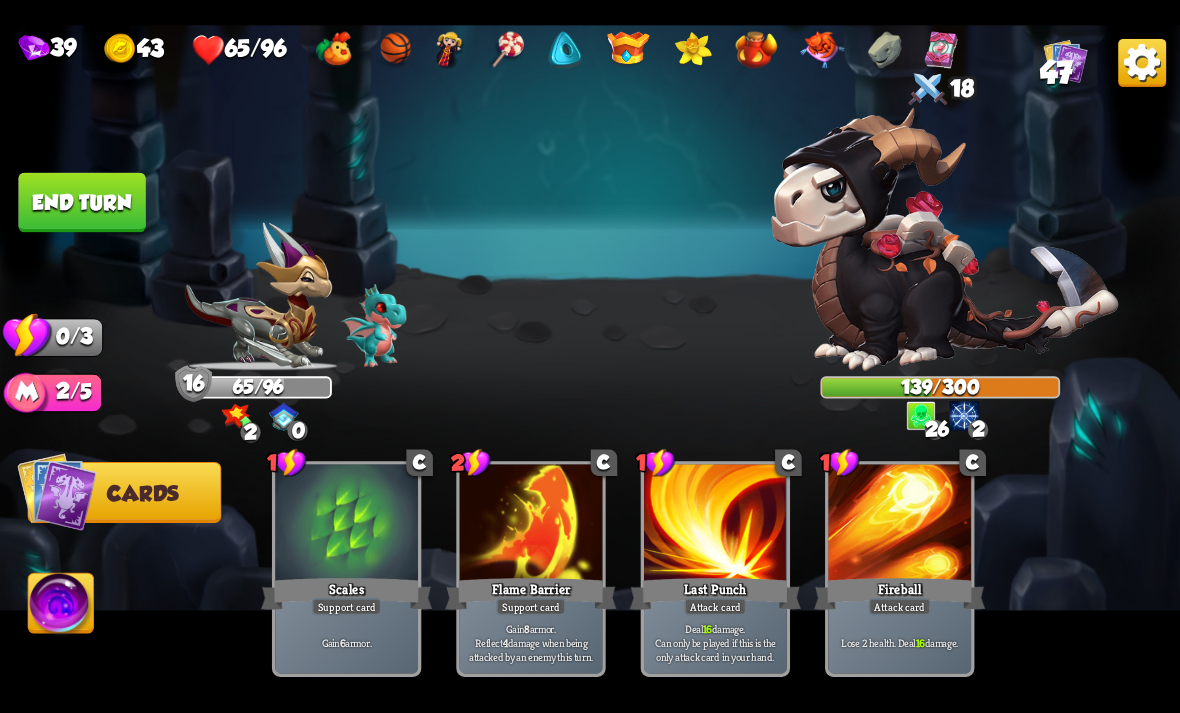 click on "End turn" at bounding box center [81, 202] 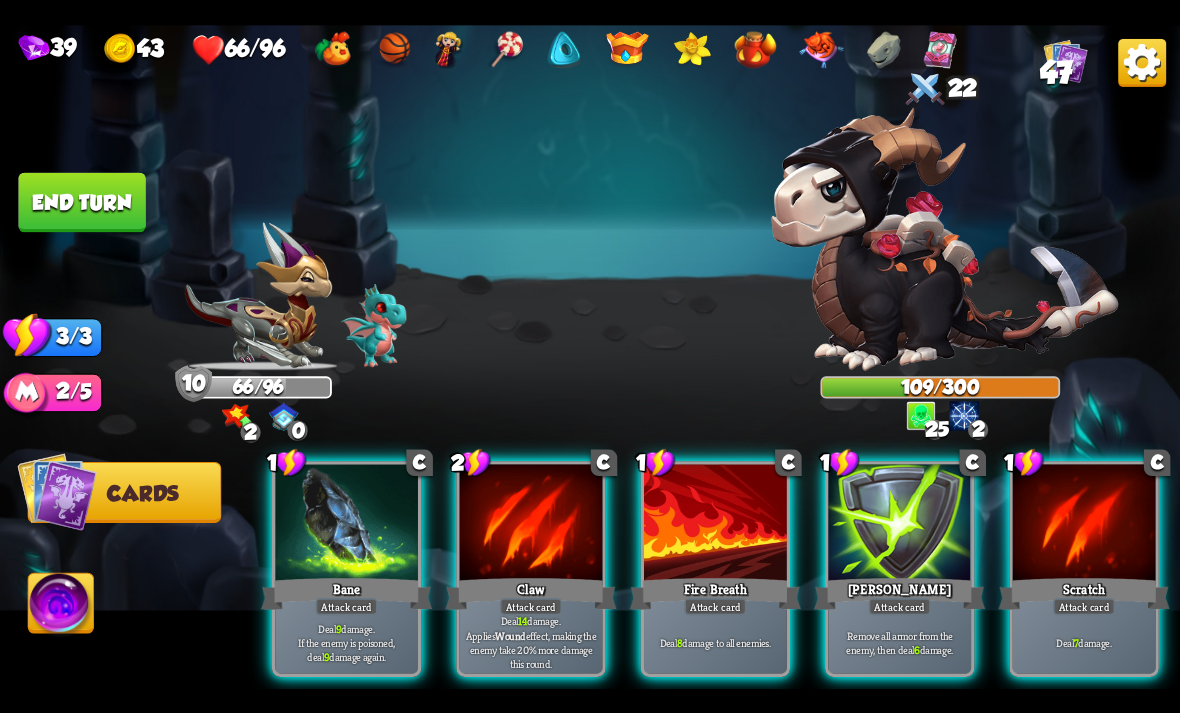 click on "Deal  9  damage. If the enemy is poisoned, deal  9  damage again." at bounding box center (346, 642) 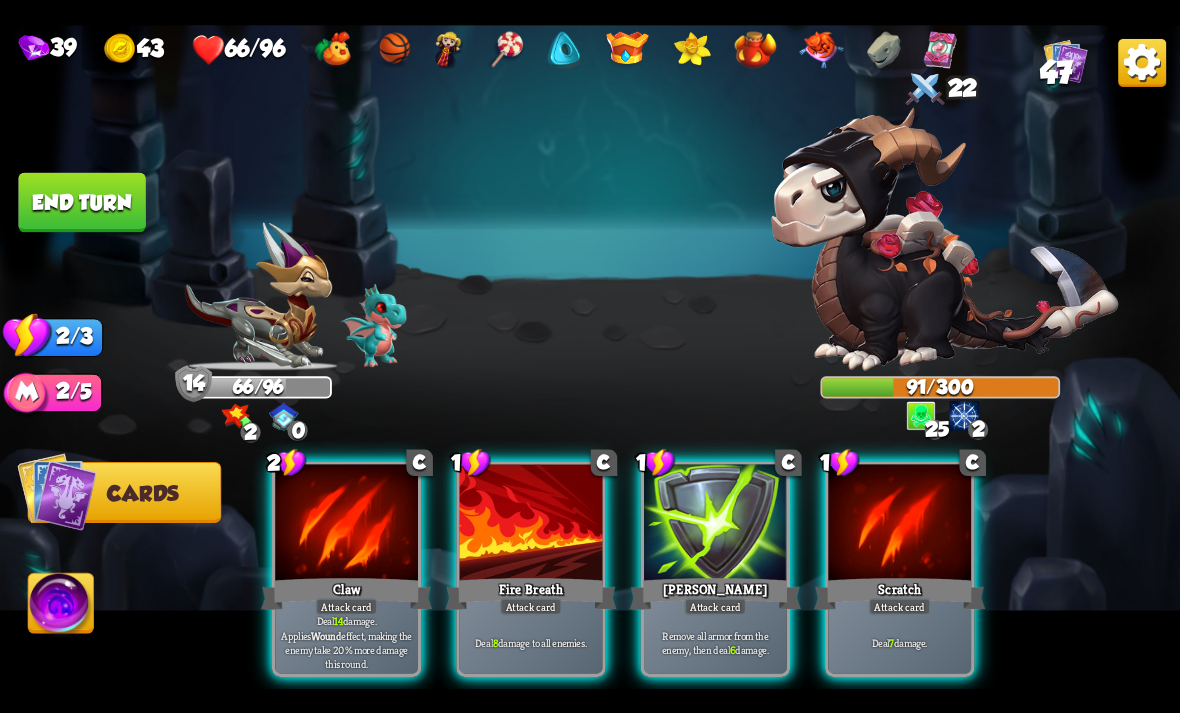click on "Deal  14  damage. Applies  Wound  effect, making the enemy take 20% more damage this round." at bounding box center [347, 642] 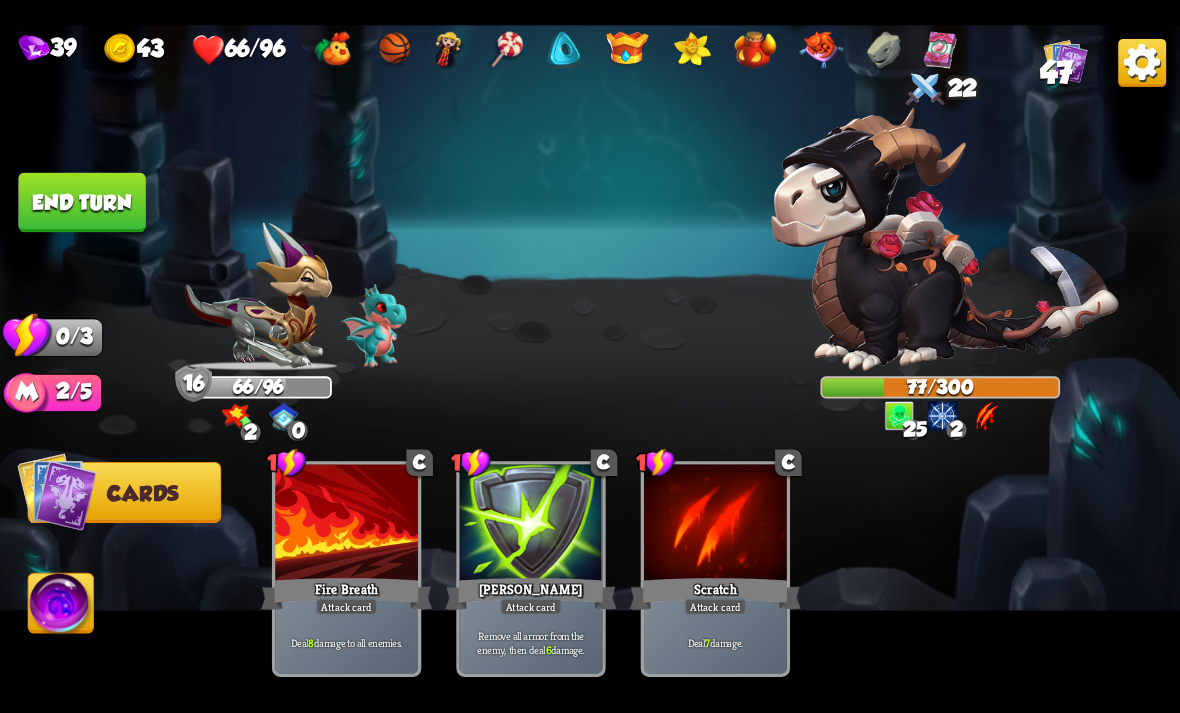 click on "End turn" at bounding box center [81, 202] 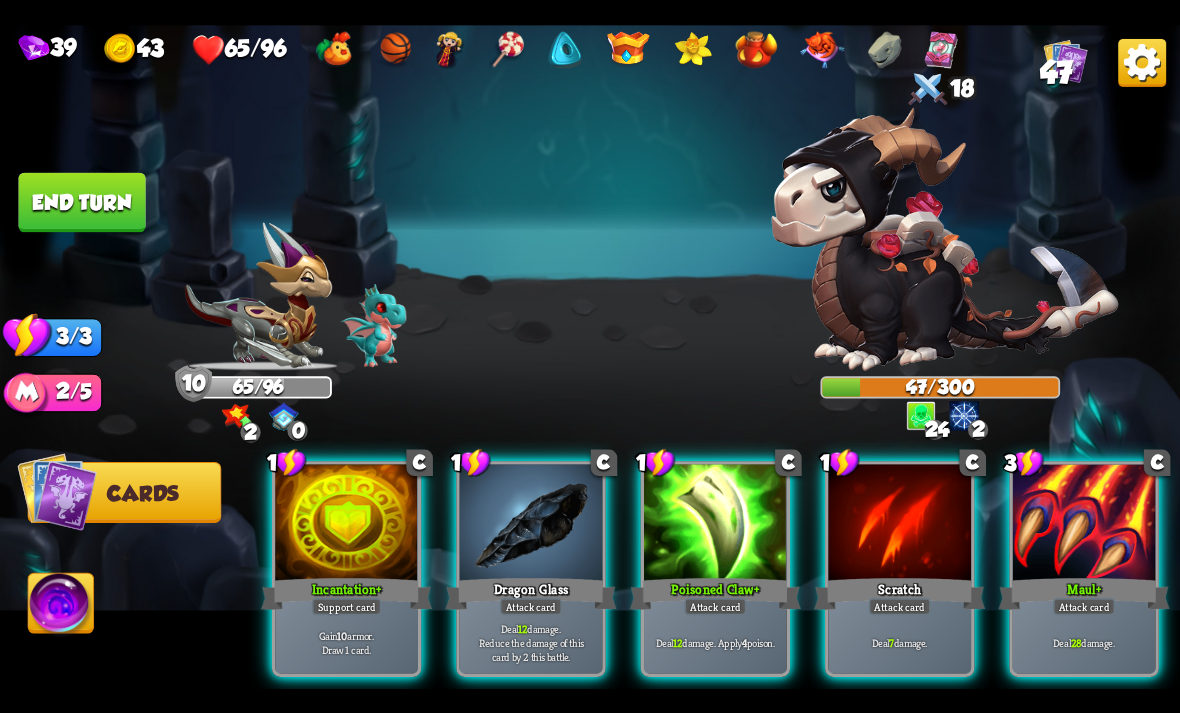 click on "3
C   Maul +     Attack card   Deal  28  damage." at bounding box center [1083, 569] 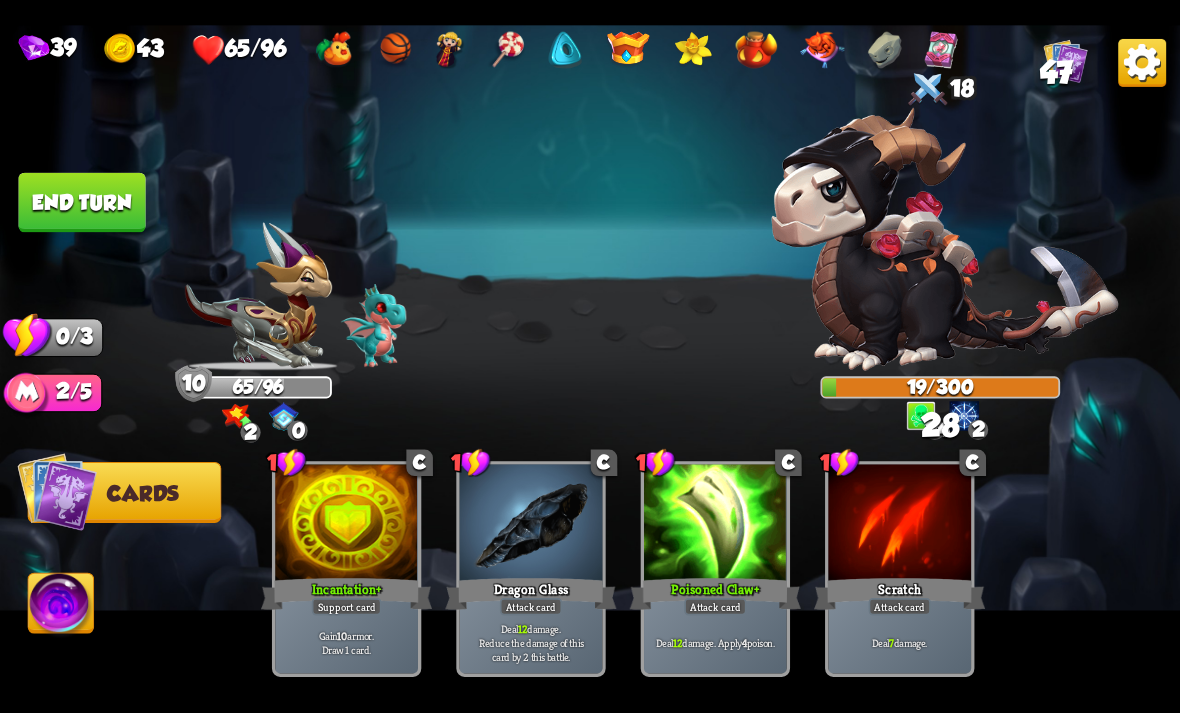 click at bounding box center (590, 357) 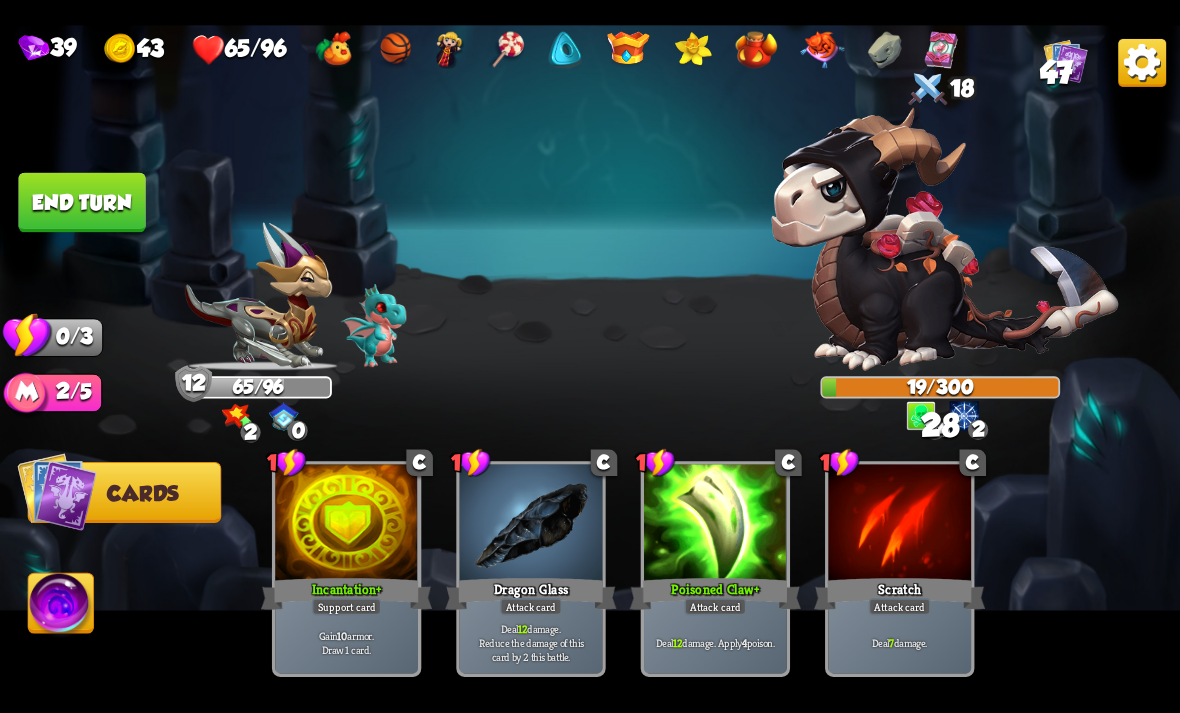 click on "End turn" at bounding box center [81, 202] 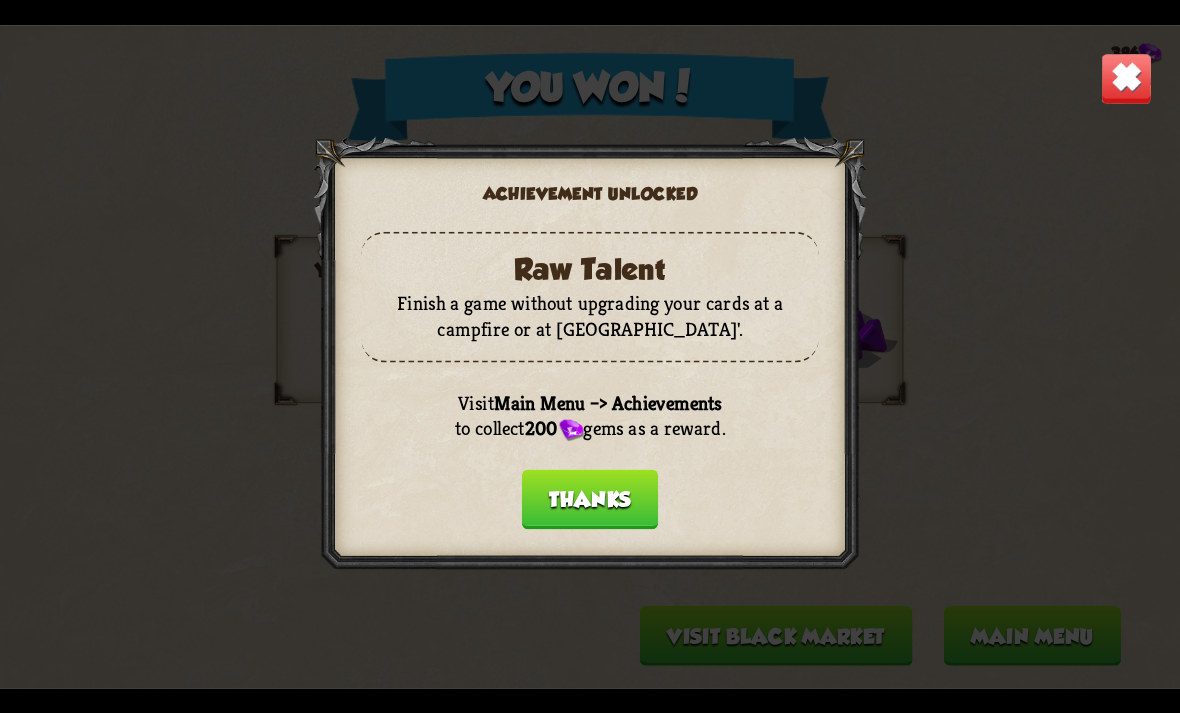 click on "Thanks" at bounding box center [590, 499] 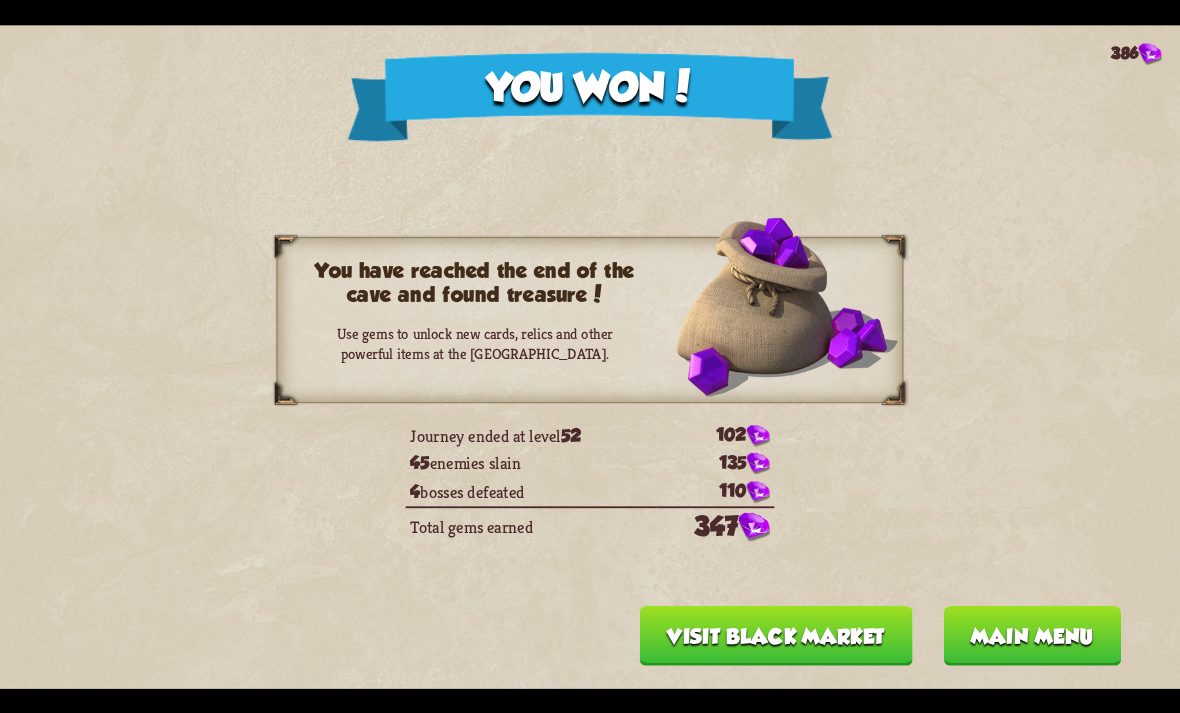 click on "Visit Black Market" at bounding box center (776, 635) 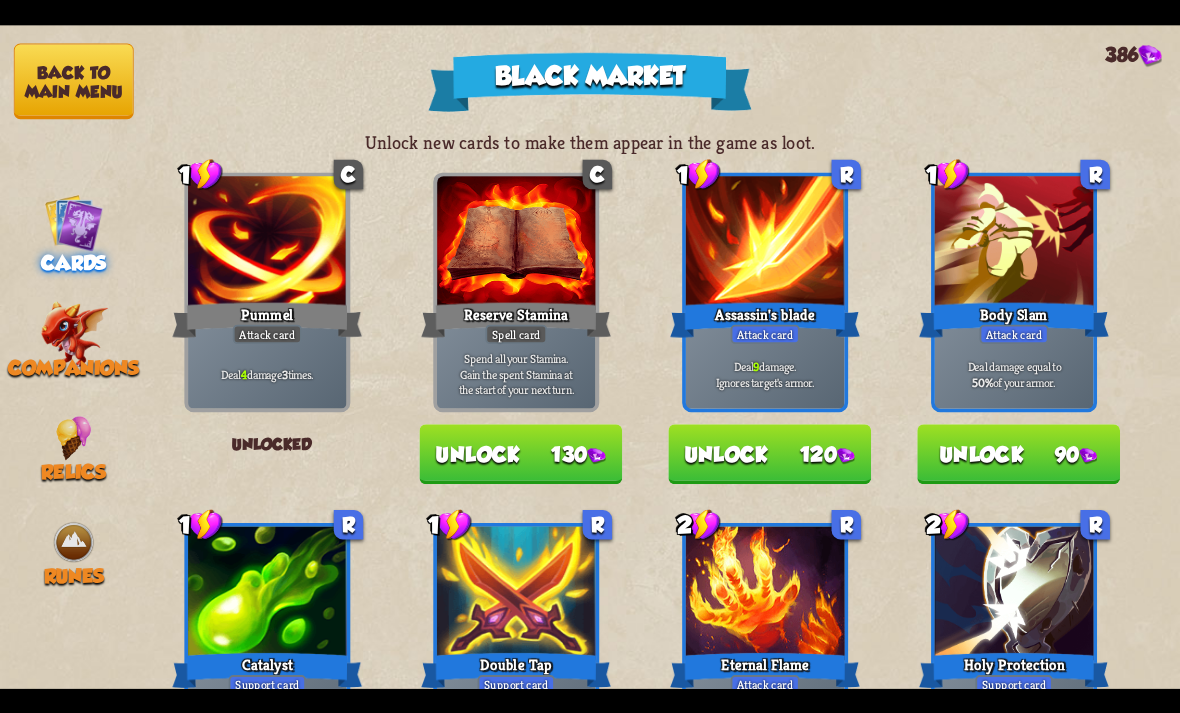 click at bounding box center [74, 333] 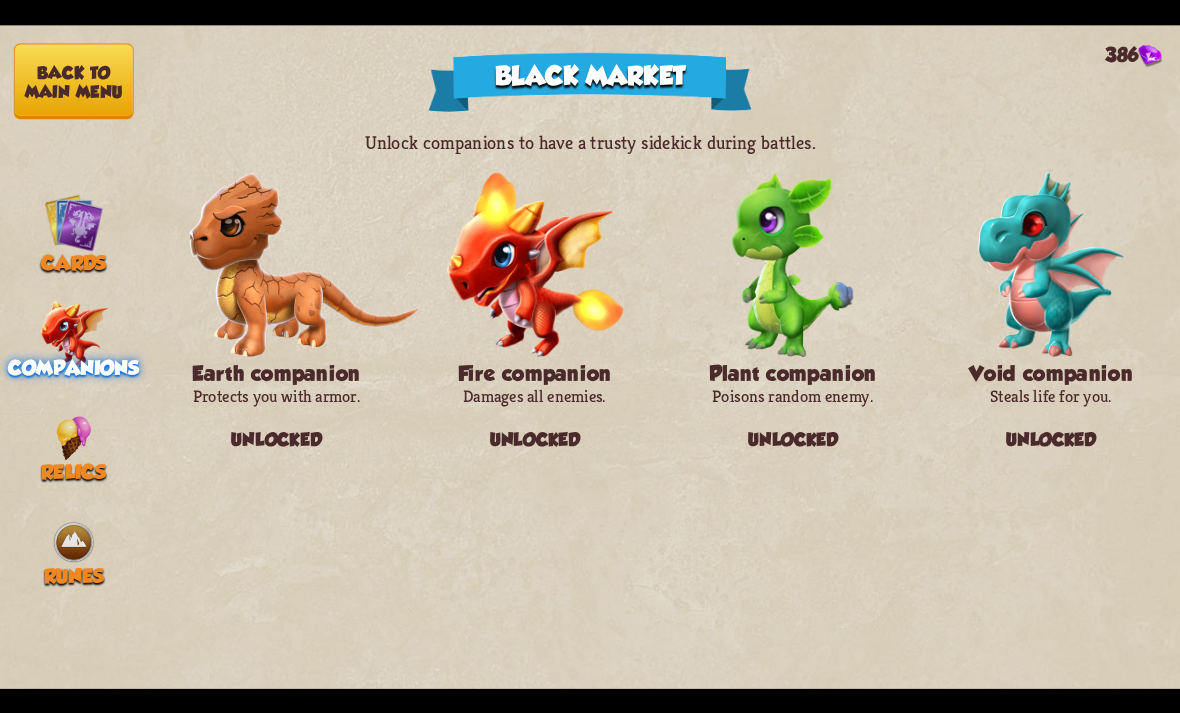 click at bounding box center (74, 542) 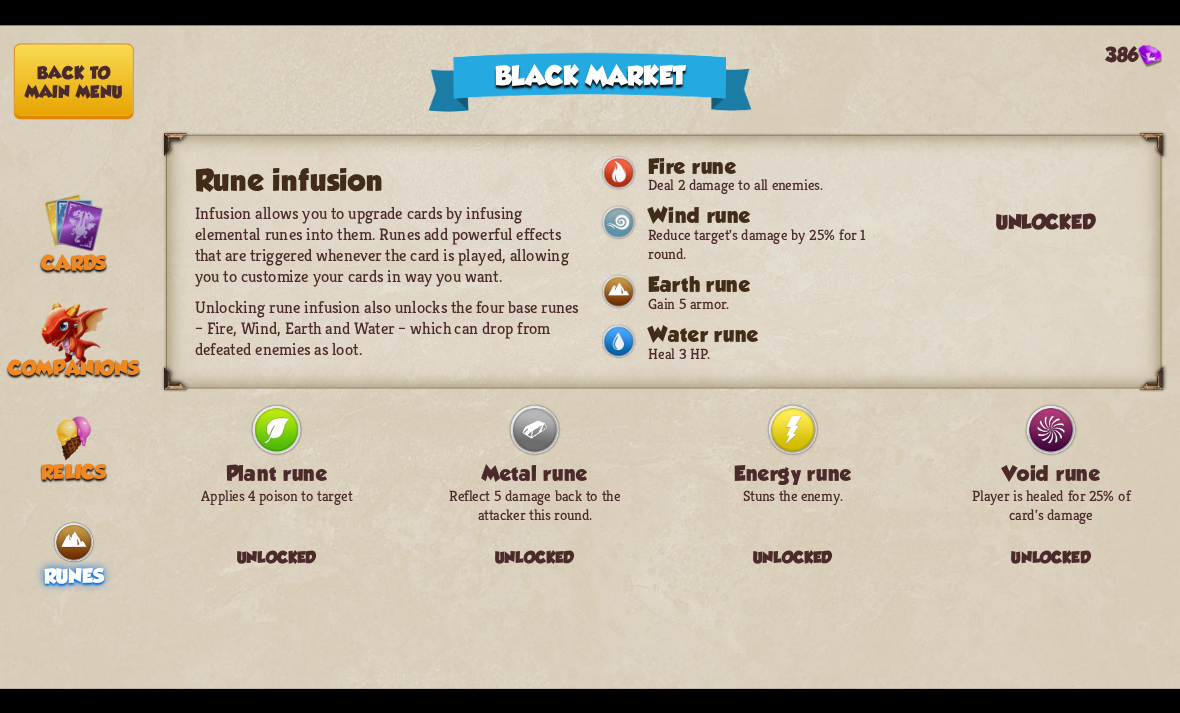 click on "Relics" at bounding box center [73, 471] 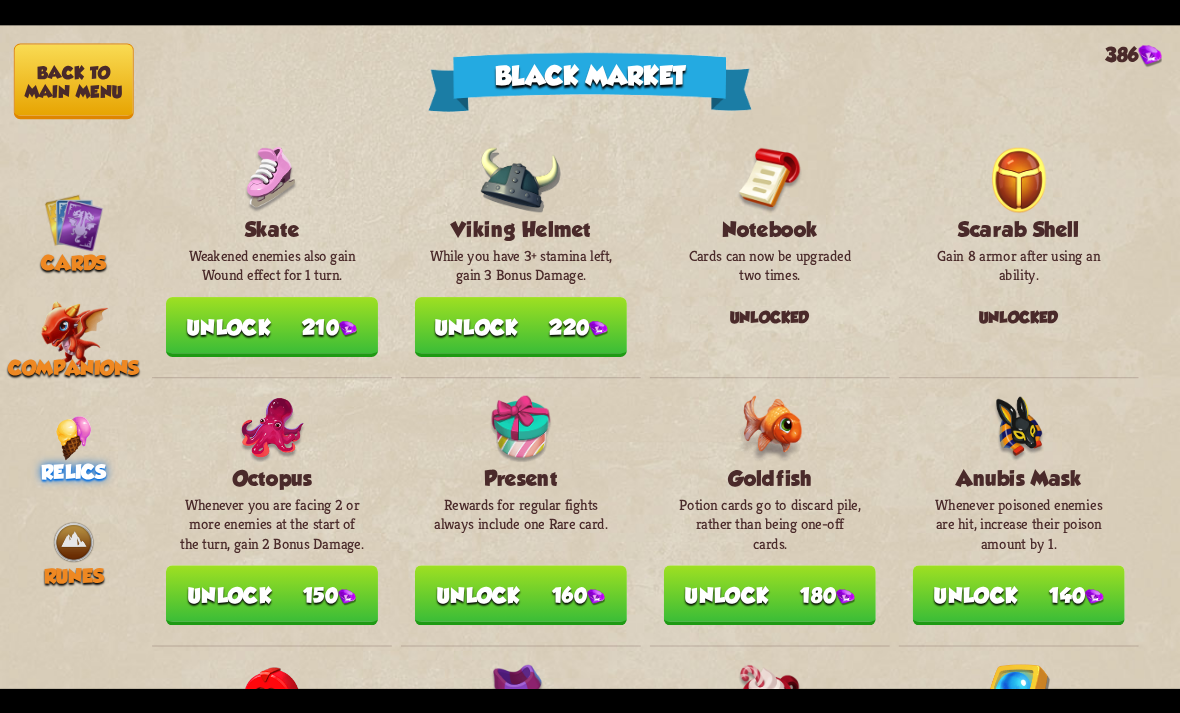 scroll, scrollTop: 1145, scrollLeft: 0, axis: vertical 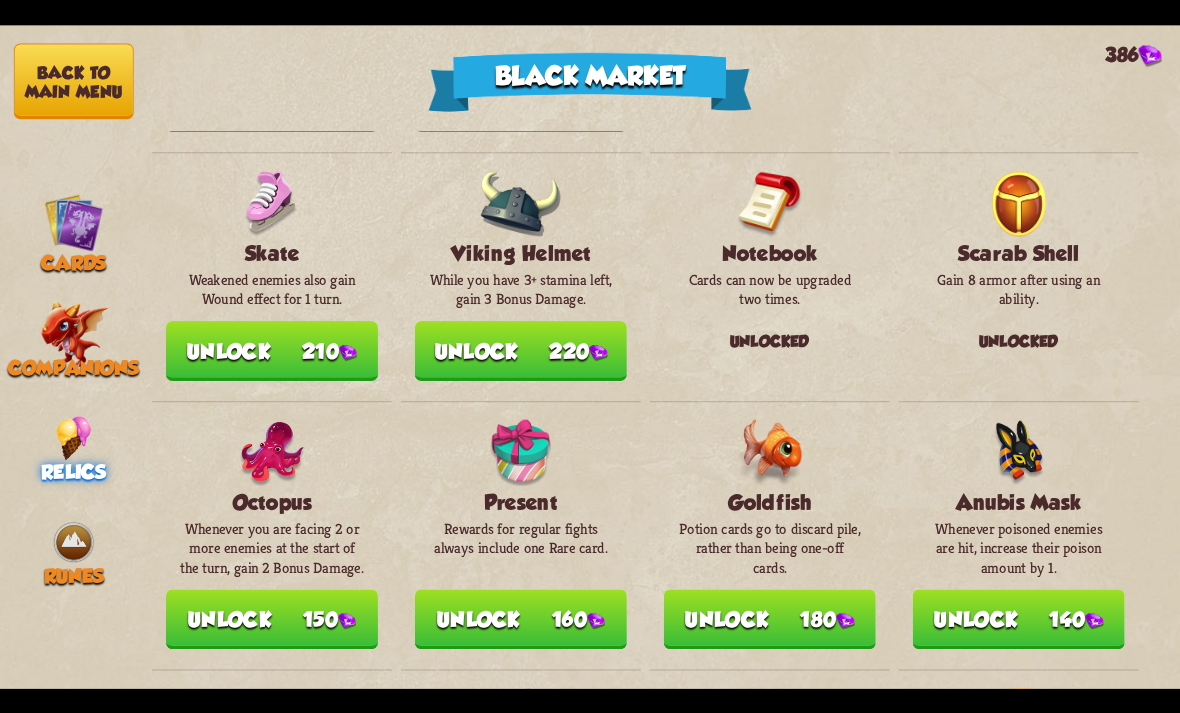 click on "Unlock   140" at bounding box center [1019, 619] 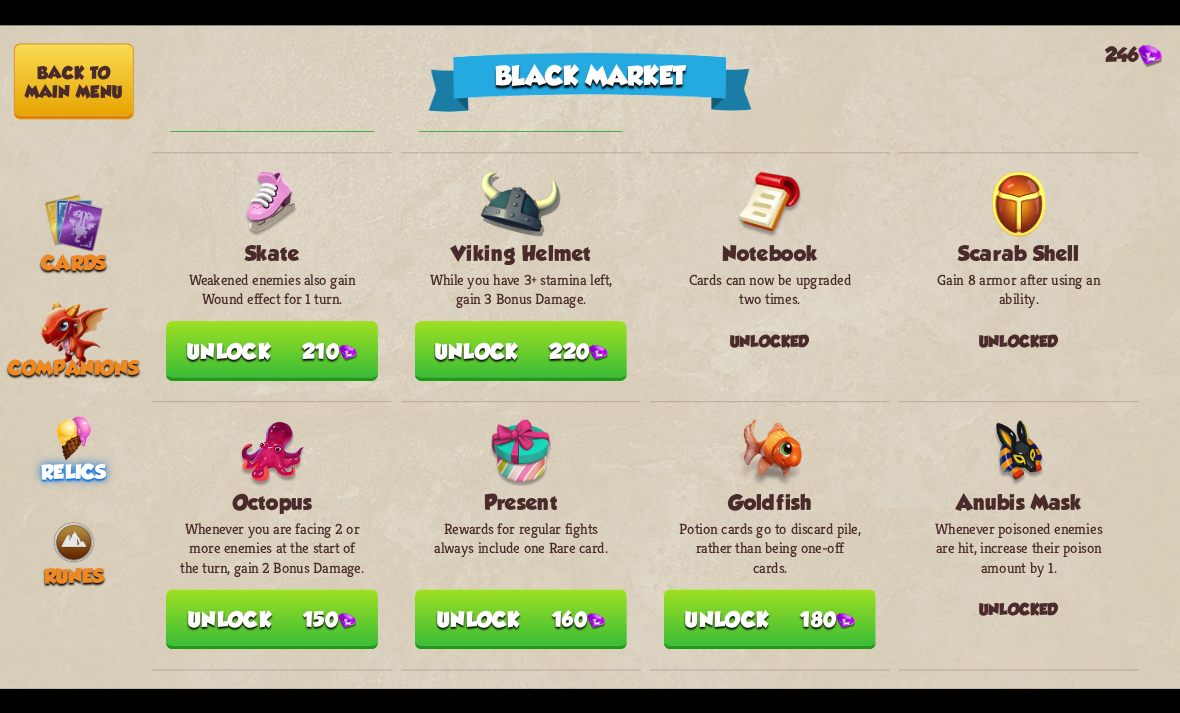click on "Ice Cream   Retain unused stamina between turns.
Unlock   140
Ruler   Increase damage of Scratch, Claw and Maul cards by 2.
Unlock   120
Dragon Fury   Gain 1 extra stamina and draw 1 additional card at the start of each turn.
Unlock   300
Iron Heart   Whenever you gain armor 3 times during your turn, gain 1 Bonus Armor.
Unlock   150
Goalie Gloves   Scratch, Claw and Maul cards deal additional 50% damage to other enemies.
Unlock   180
Pencil   Looted cards are upgraded automatically.
Unlocked
Energy Drink   Whenever playing a Potion card, gain 1 stamina.
Unlock   120
Basket" at bounding box center [664, 432] 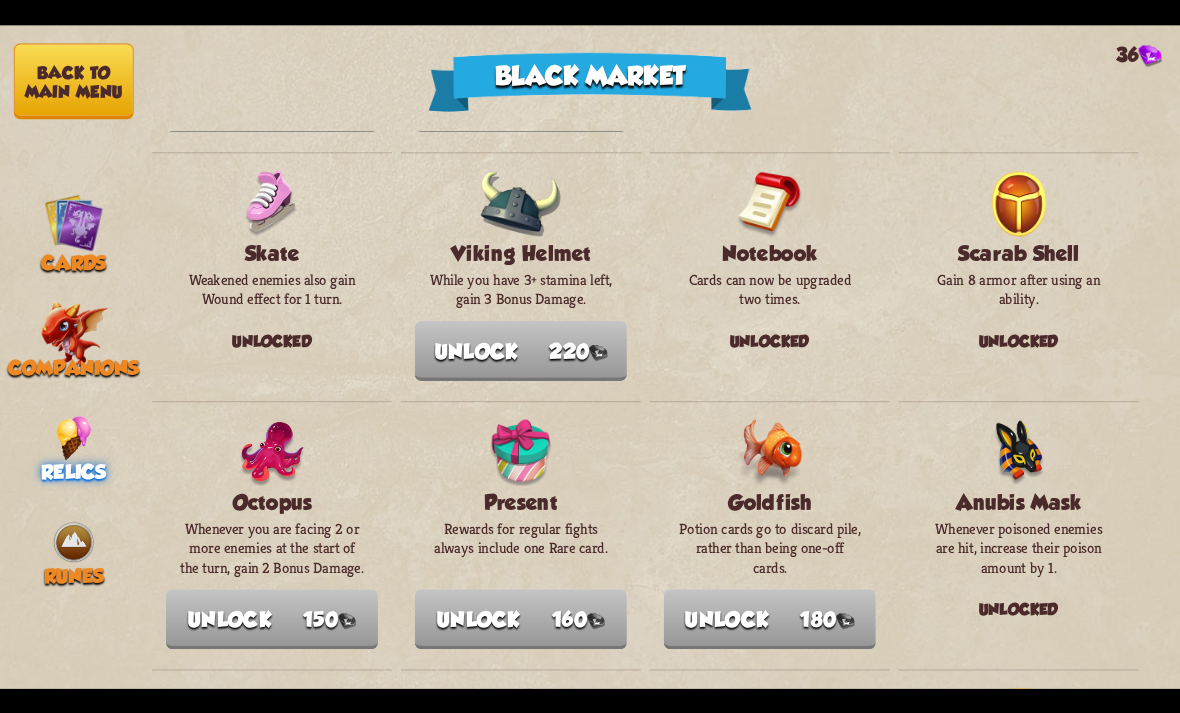 click on "Back to main menu" at bounding box center [74, 81] 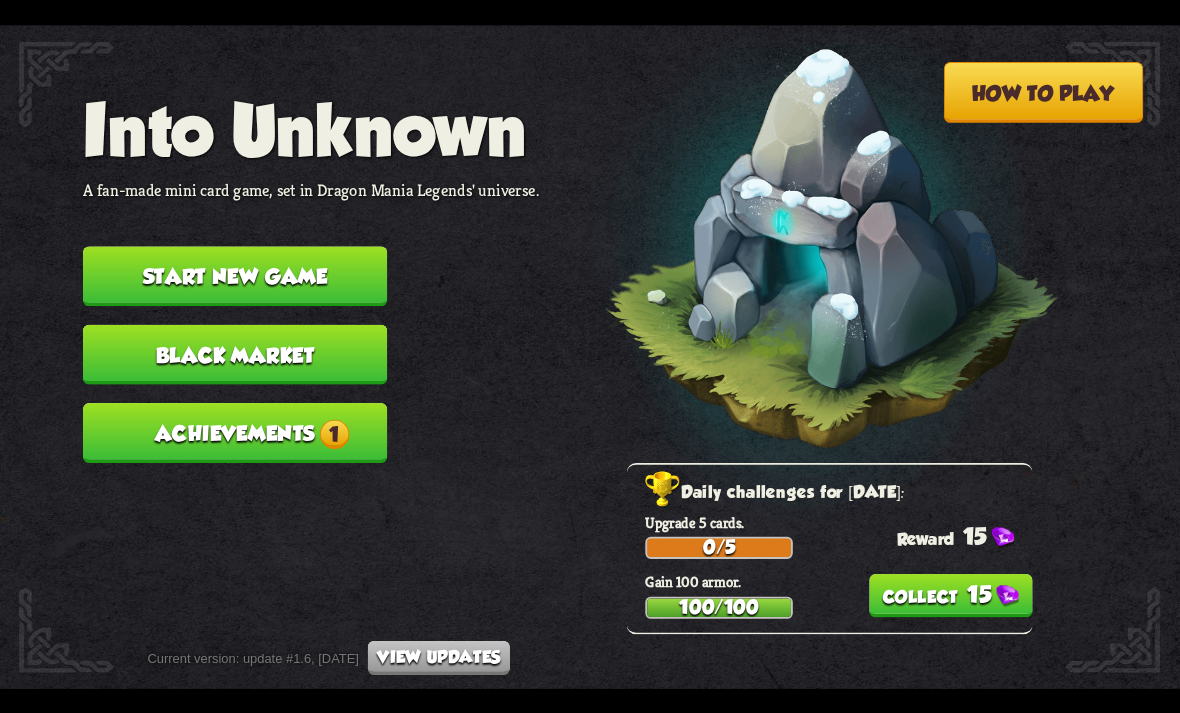 click on "Achievements
1" at bounding box center (235, 433) 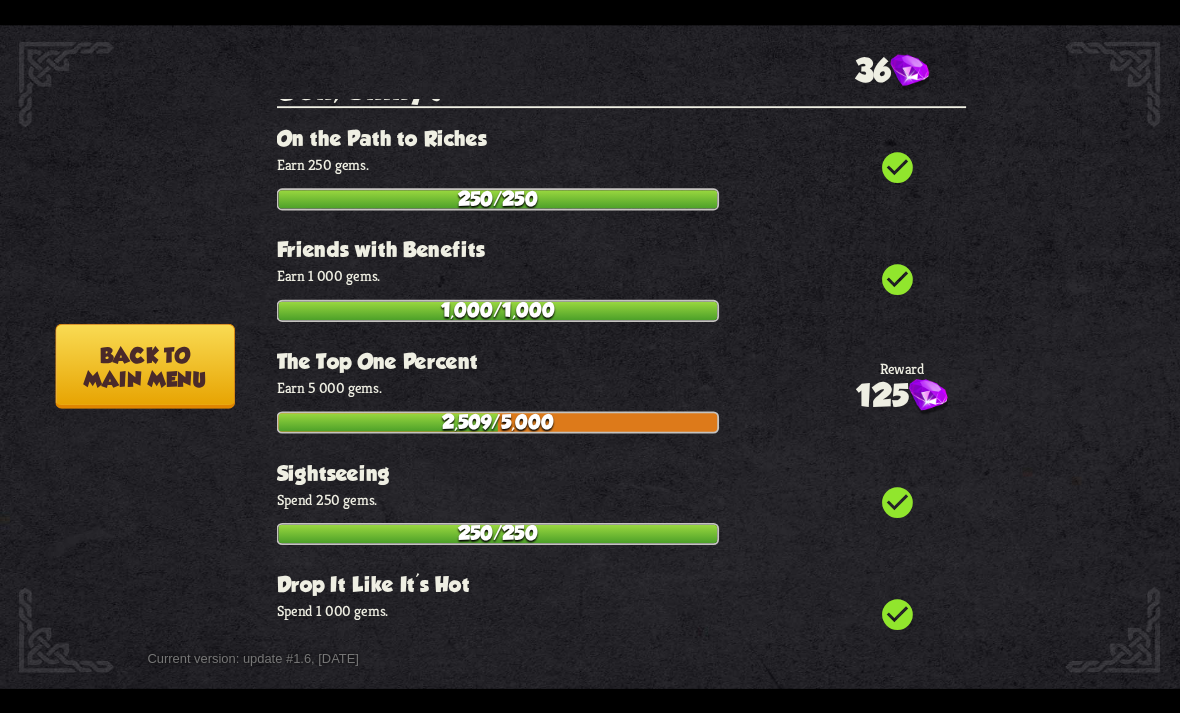 scroll, scrollTop: 5849, scrollLeft: 0, axis: vertical 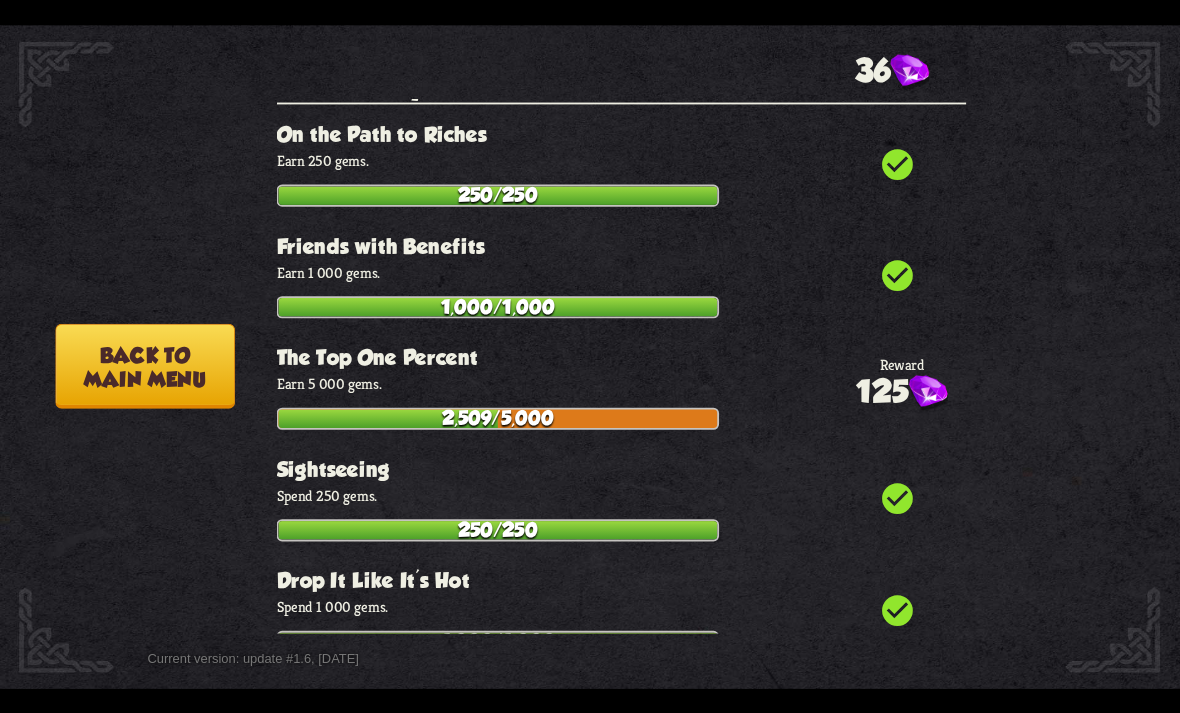 click on "Hero selection" at bounding box center (762, 293) 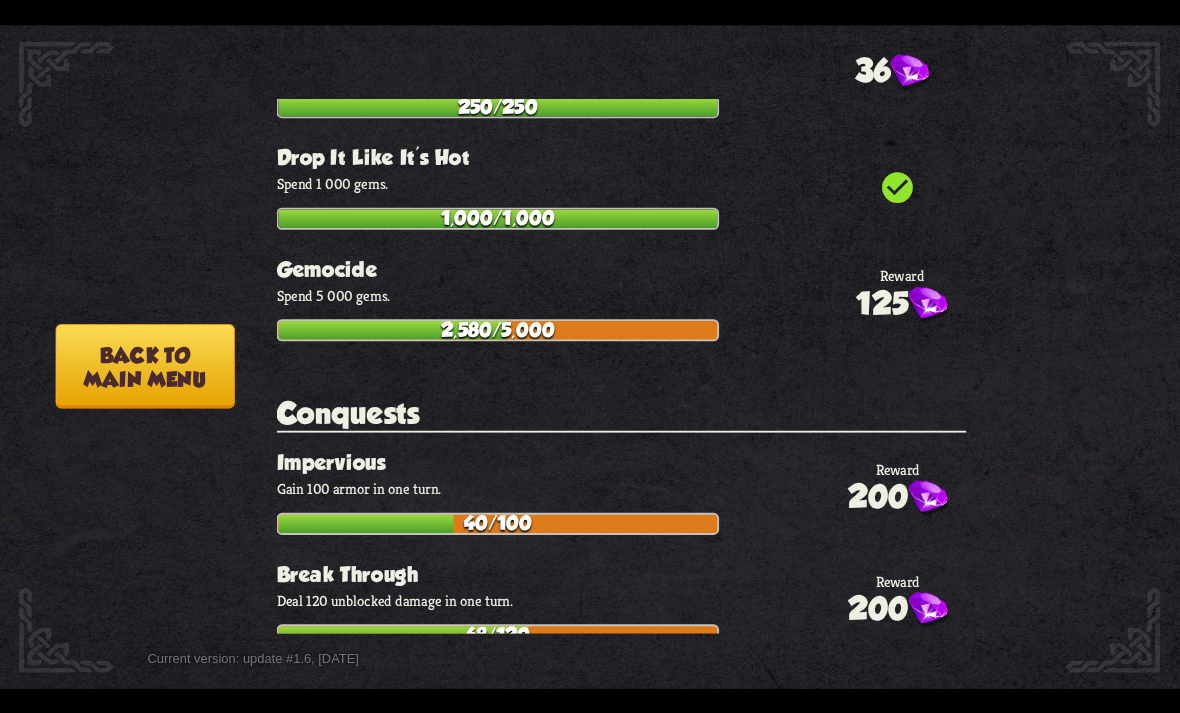 click on "How to play         Into Unknown   A fan-made mini card game, set in Dragon Mania Legends' universe.     Start new game   Black Market
Achievements
1
Daily challenges for [DATE]:
Upgrade 5 cards.
0/5
15 Gain 100 armor.
100/100
15   Back   How to play   Into Unknown is a deck-building mini-game set in Dragon Mania Legends' universe. The goal of the player is to journey into the cave and defeat the enemies by building a unique card deck and collecting powerful relics.   Enemy encounters and loot are procedurally-generated, meaning each run will offer a slightly different experience. Keep in mind that each new game will start from the beginning and thus cards, relics and gold collected during the run won't get carried over to the next one.     Hero selection   Black Market .   Note:  In this version, heroes beside [PERSON_NAME] are locked.     Map     Gems       Combat           Note:     Cards" at bounding box center (590, 25) 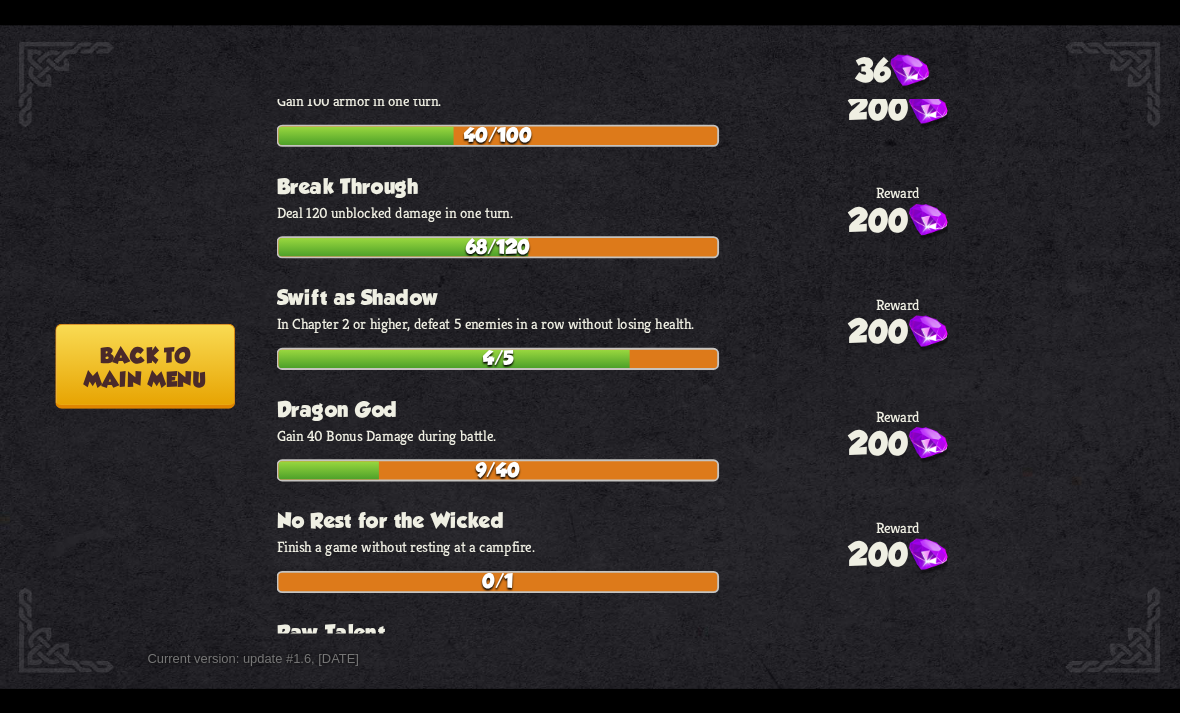 scroll, scrollTop: 6731, scrollLeft: 0, axis: vertical 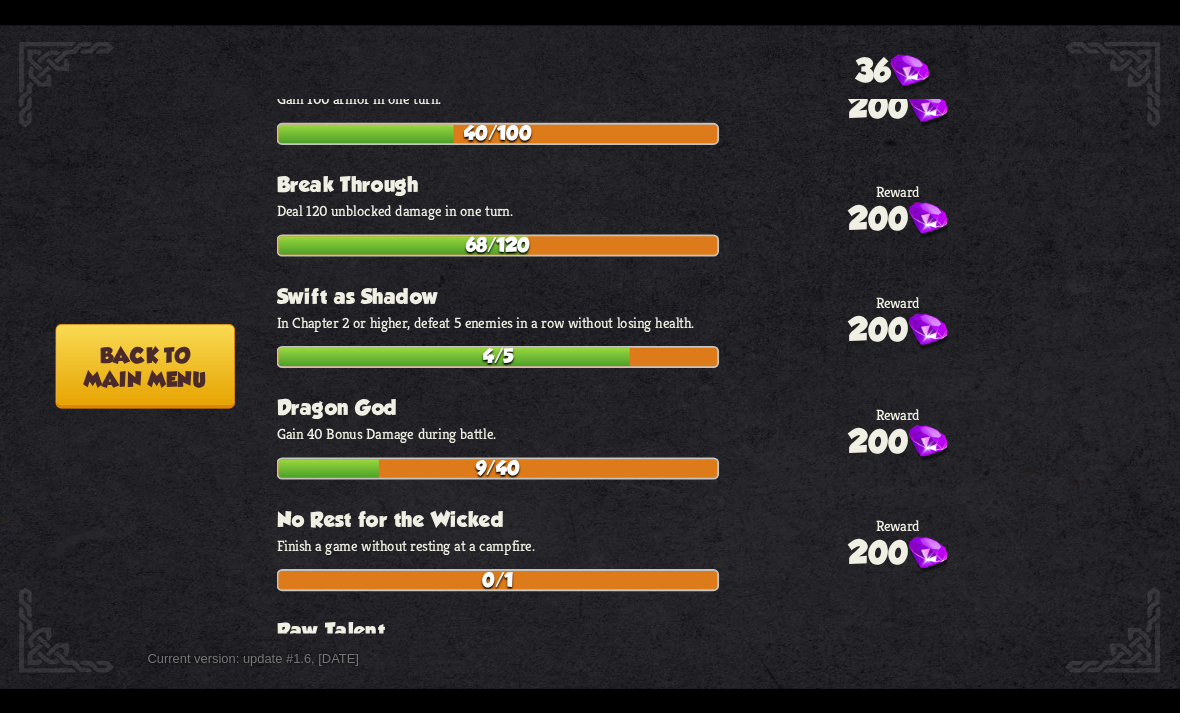 click at bounding box center (900, 673) 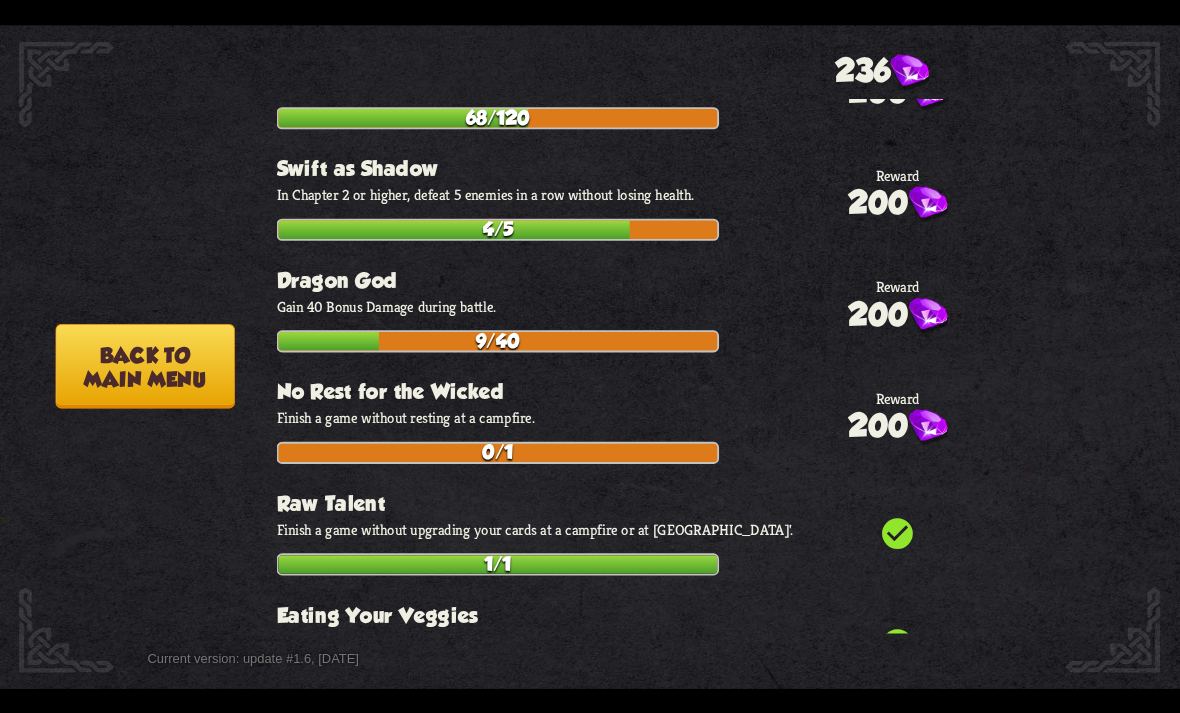 scroll, scrollTop: 6868, scrollLeft: 0, axis: vertical 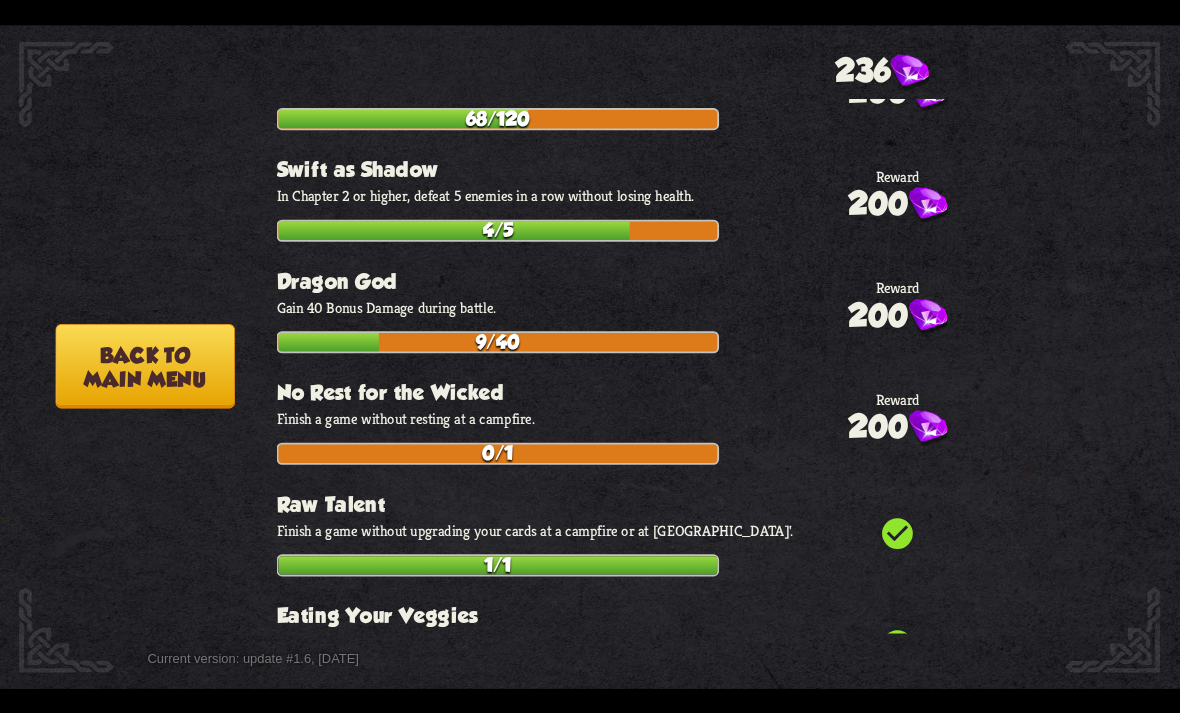 click at bounding box center [281, 602] 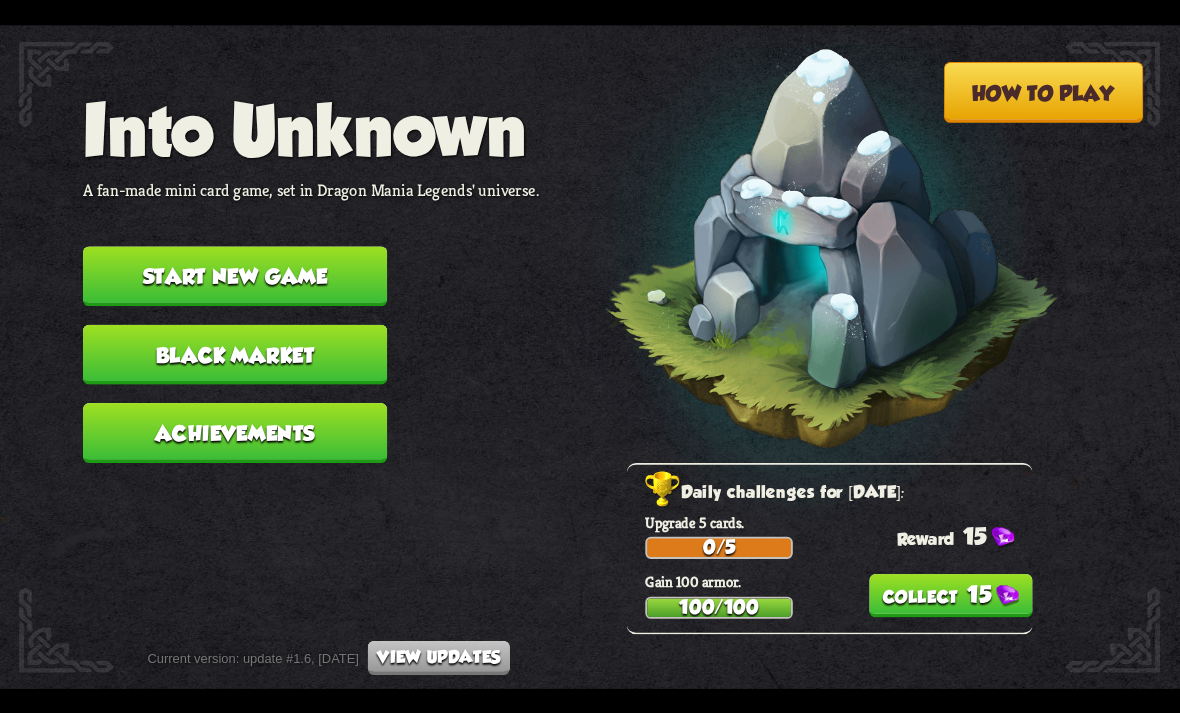 click on "Black Market" at bounding box center (235, 354) 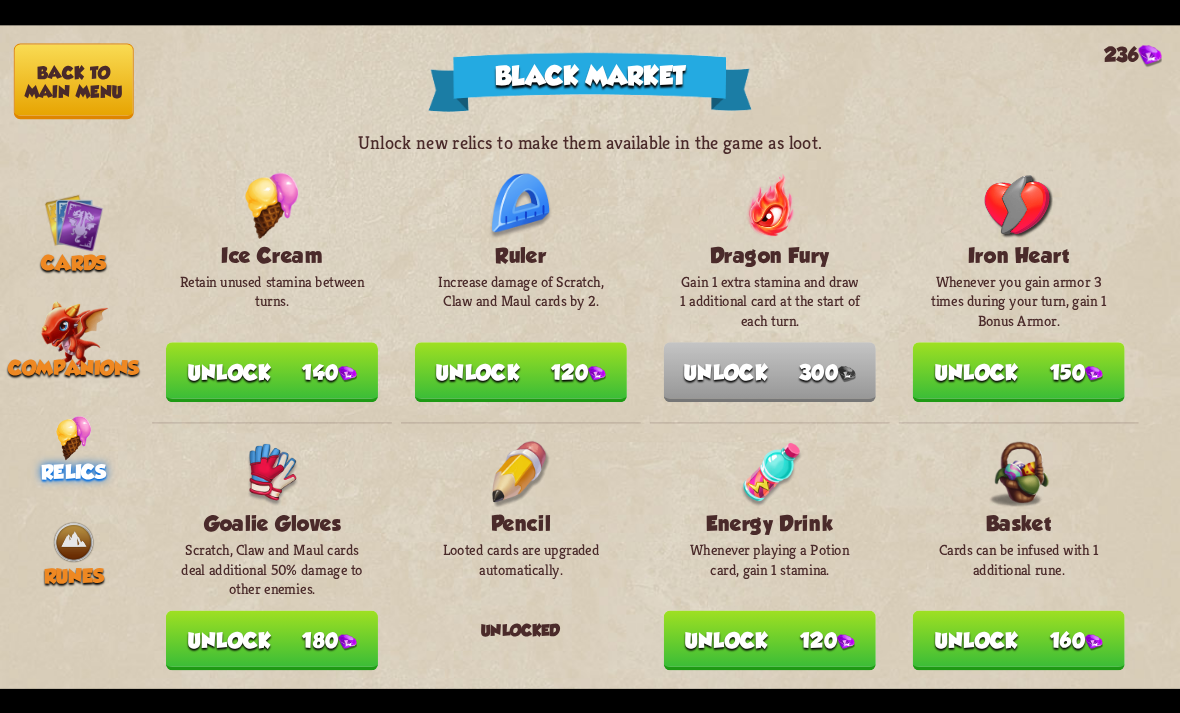 click on "Unlock   120" at bounding box center [521, 372] 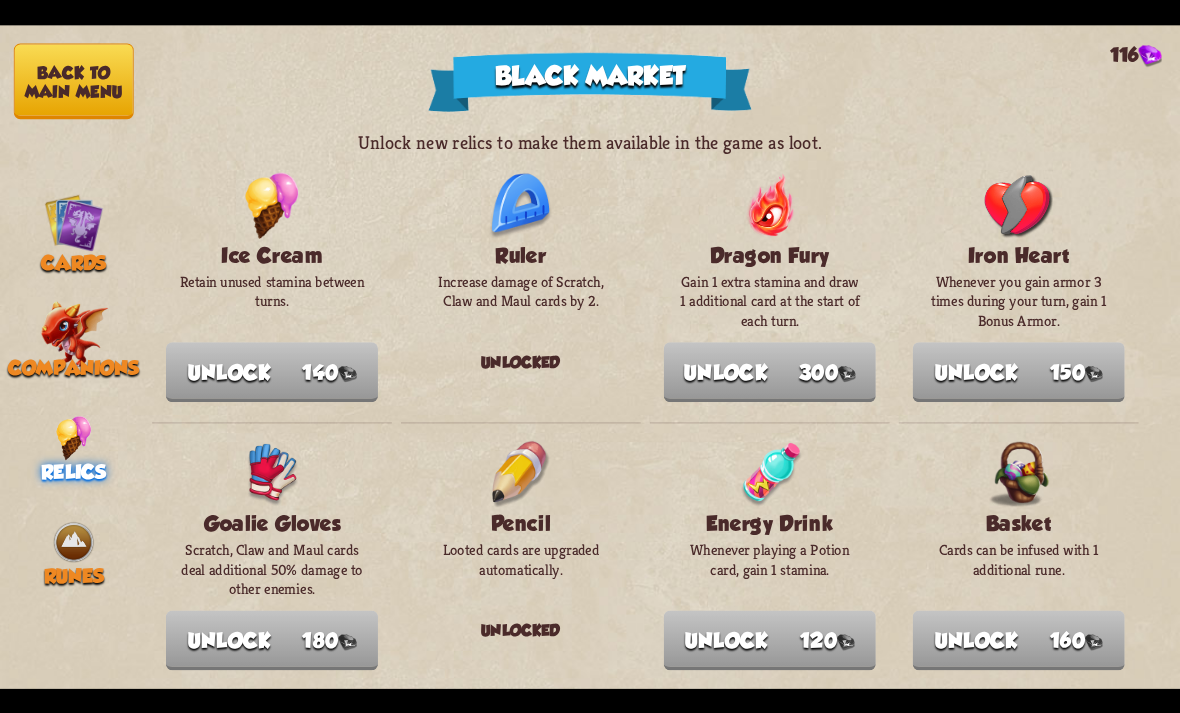 click on "Back to main menu" at bounding box center [74, 81] 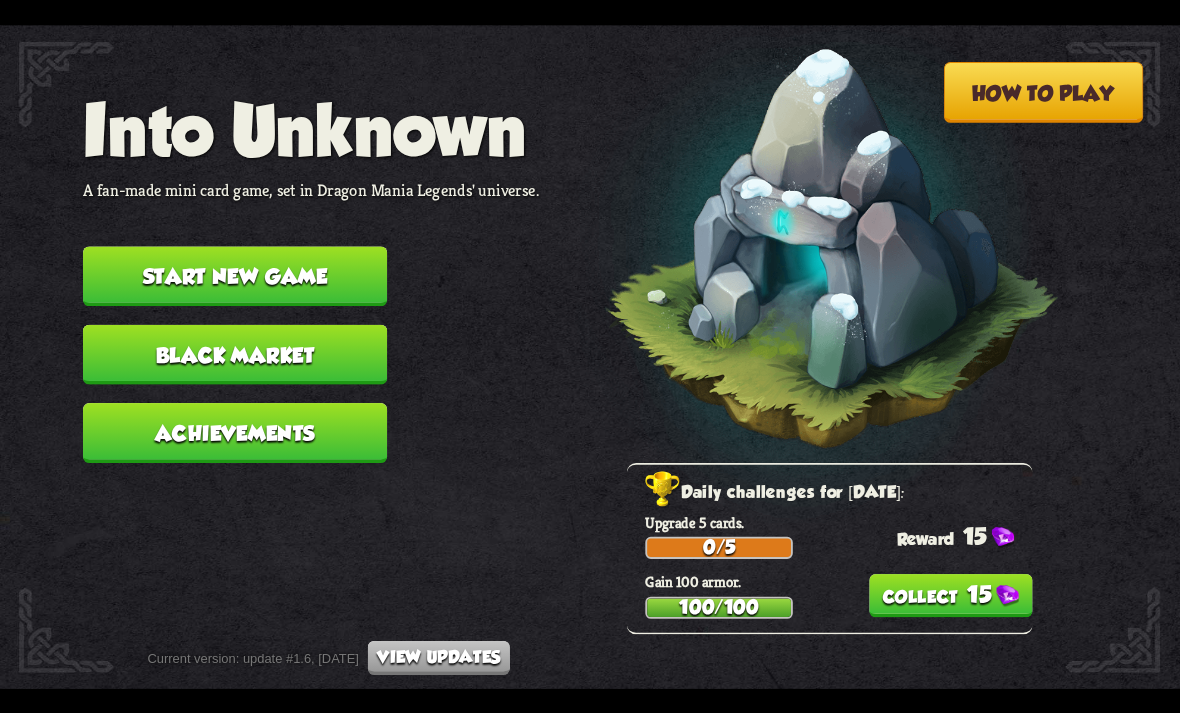 click on "Start new game" at bounding box center (235, 276) 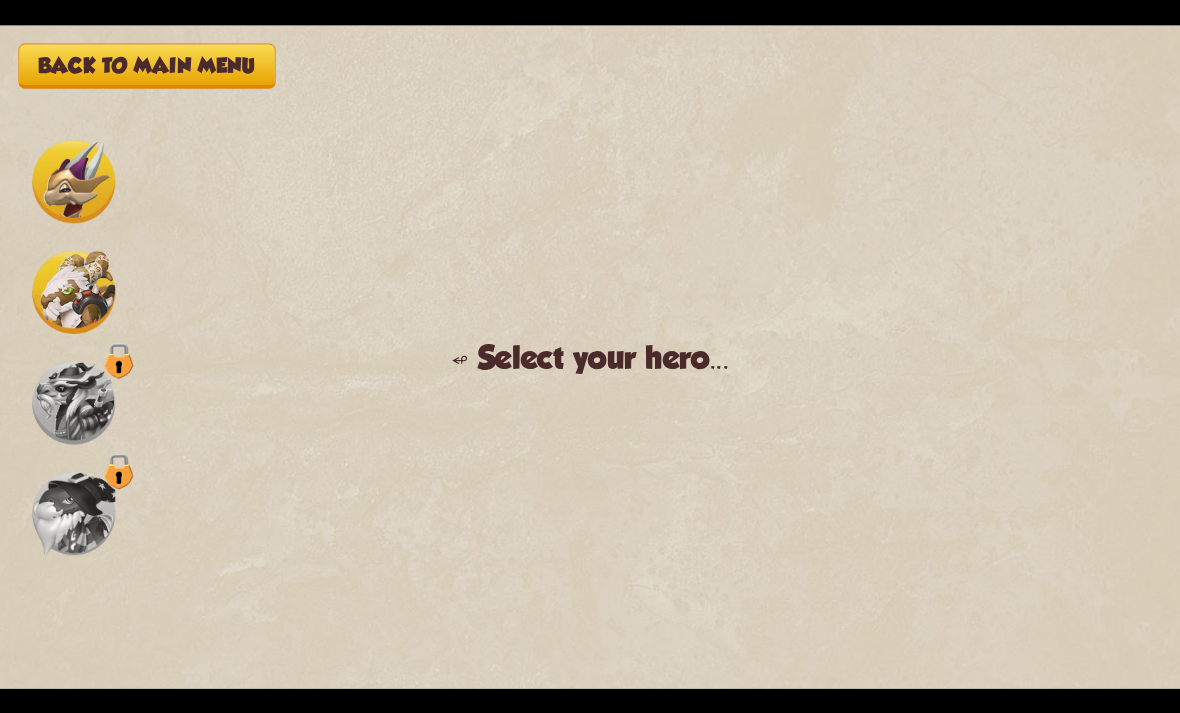 click on "Back
to main menu
↫ Select your hero...
You muster all your courage and set out to explore the cave, not knowing of dangers lurking ahead...   Continue" at bounding box center [590, 357] 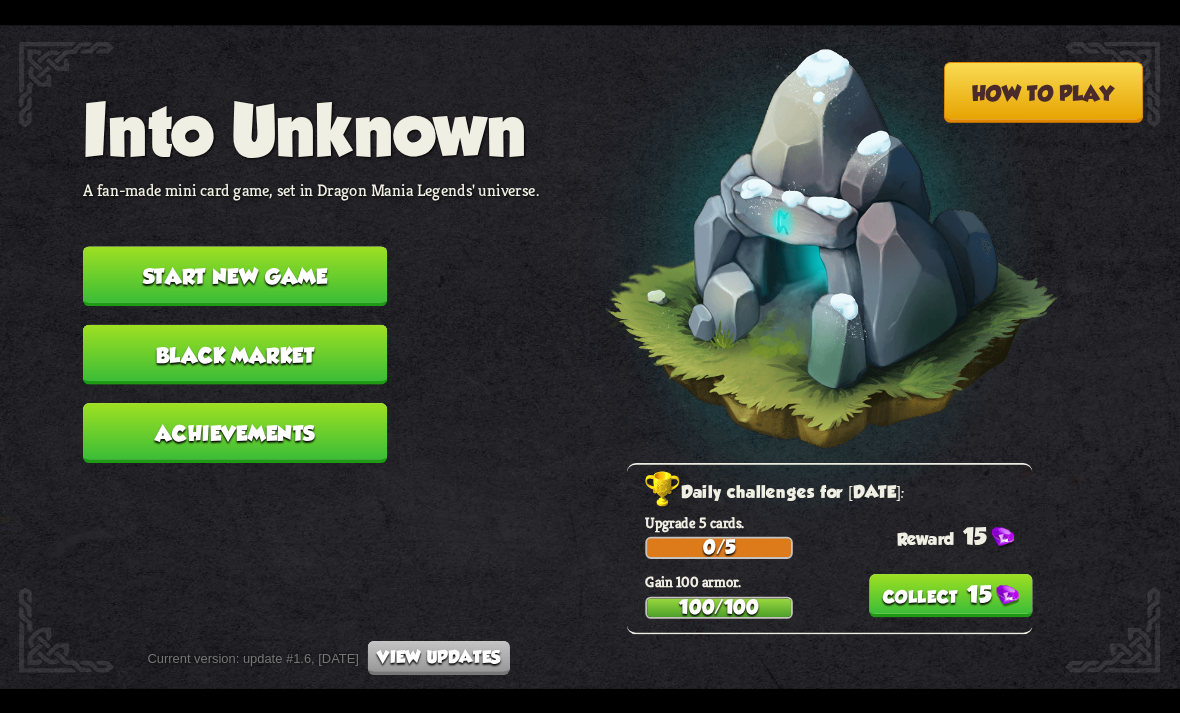 click on "15" at bounding box center (951, 595) 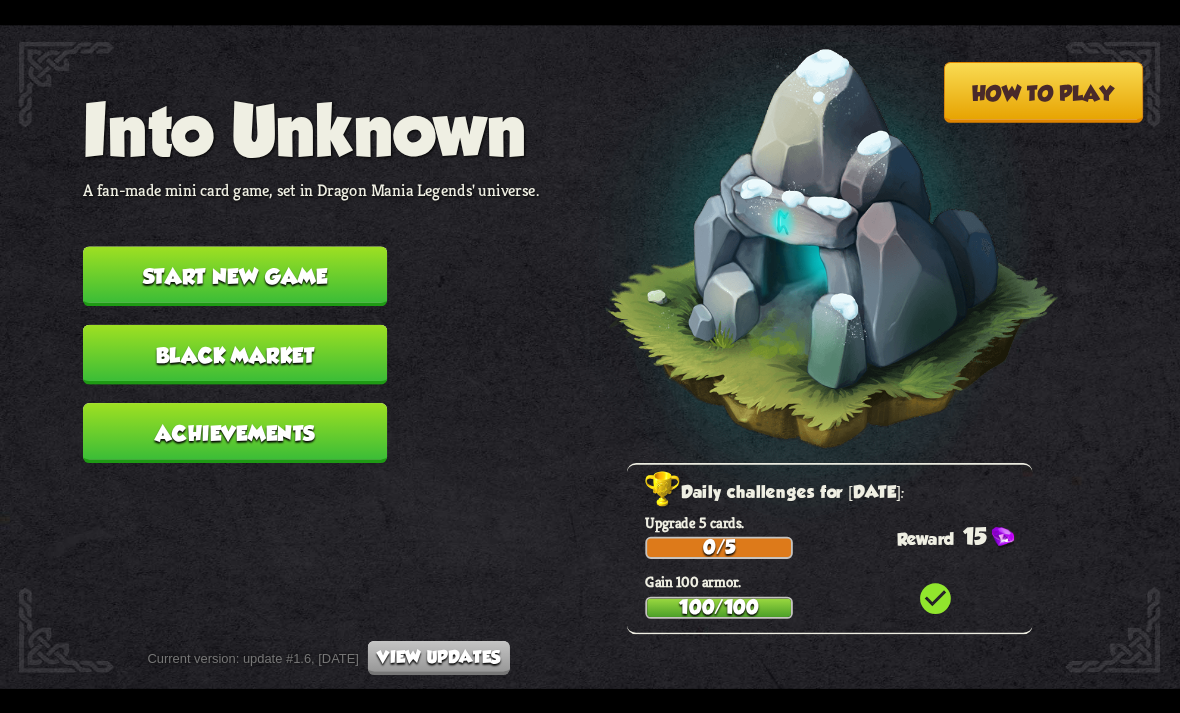 click on "Start new game" at bounding box center (235, 276) 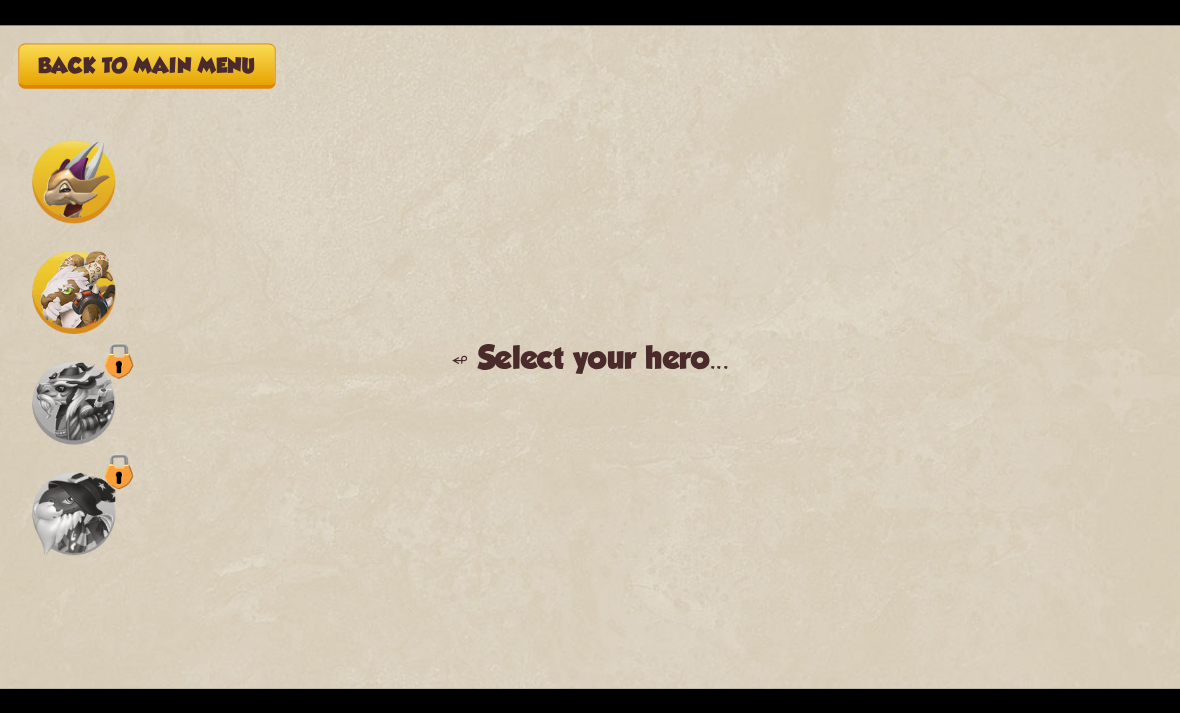 click at bounding box center [73, 181] 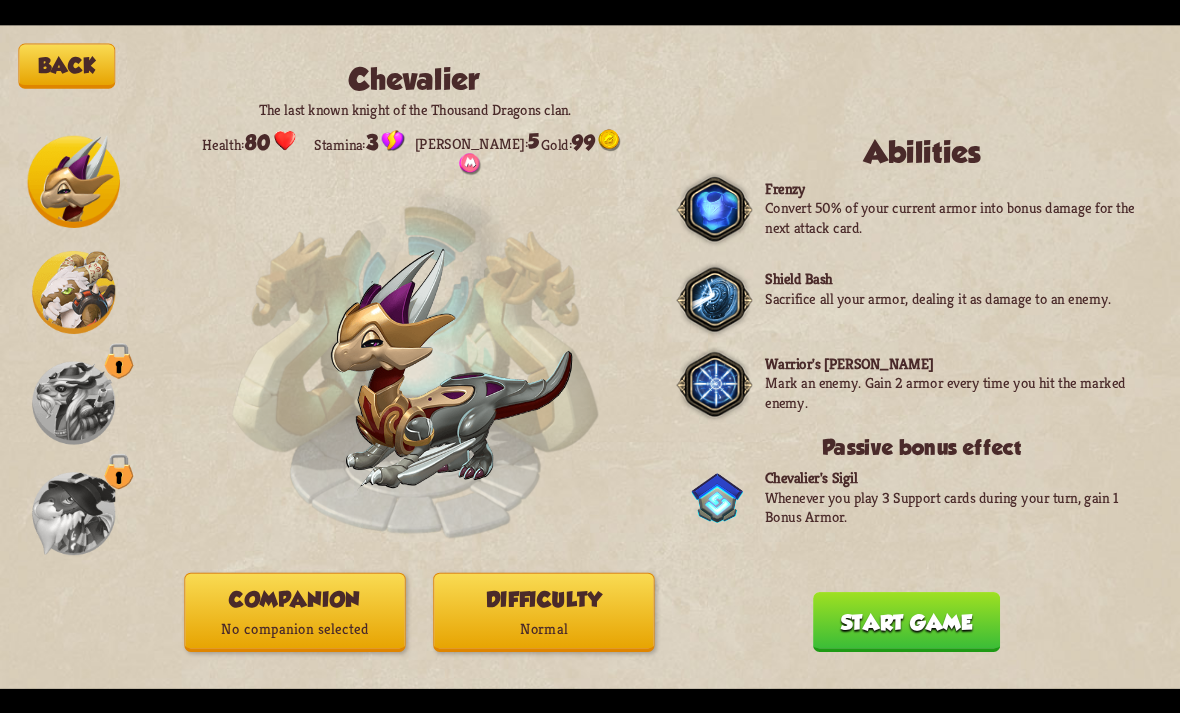 click on "Companion
No companion selected" at bounding box center [294, 611] 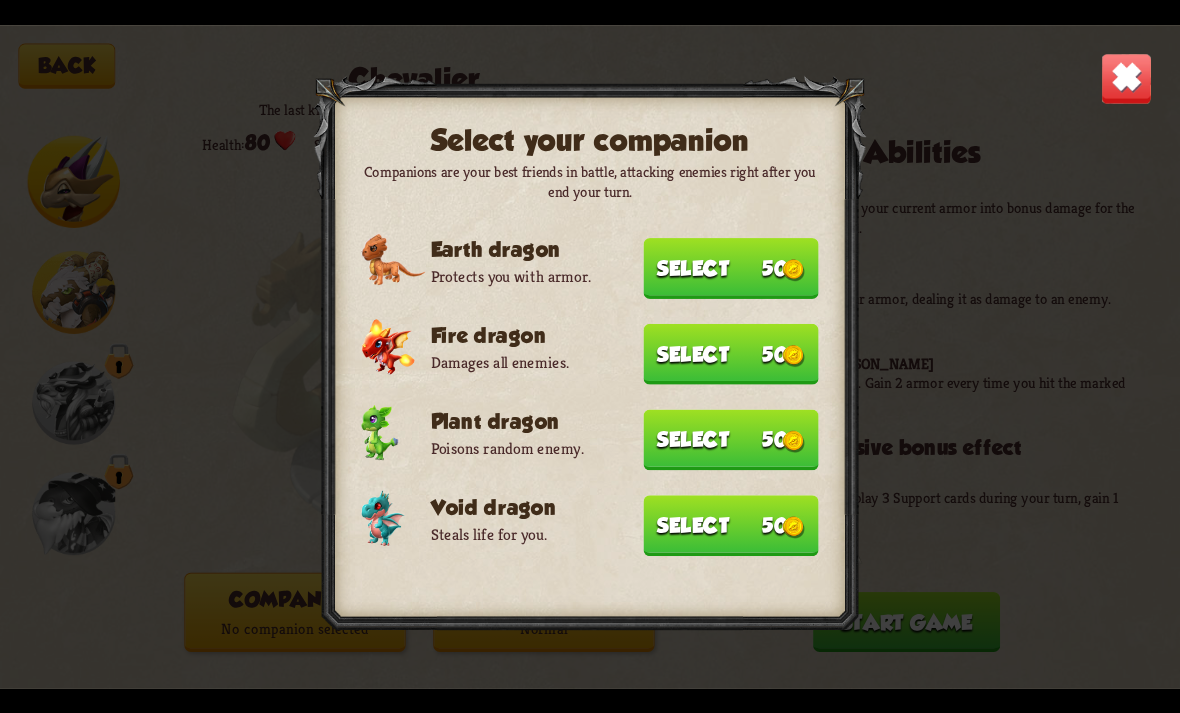 click at bounding box center (1127, 78) 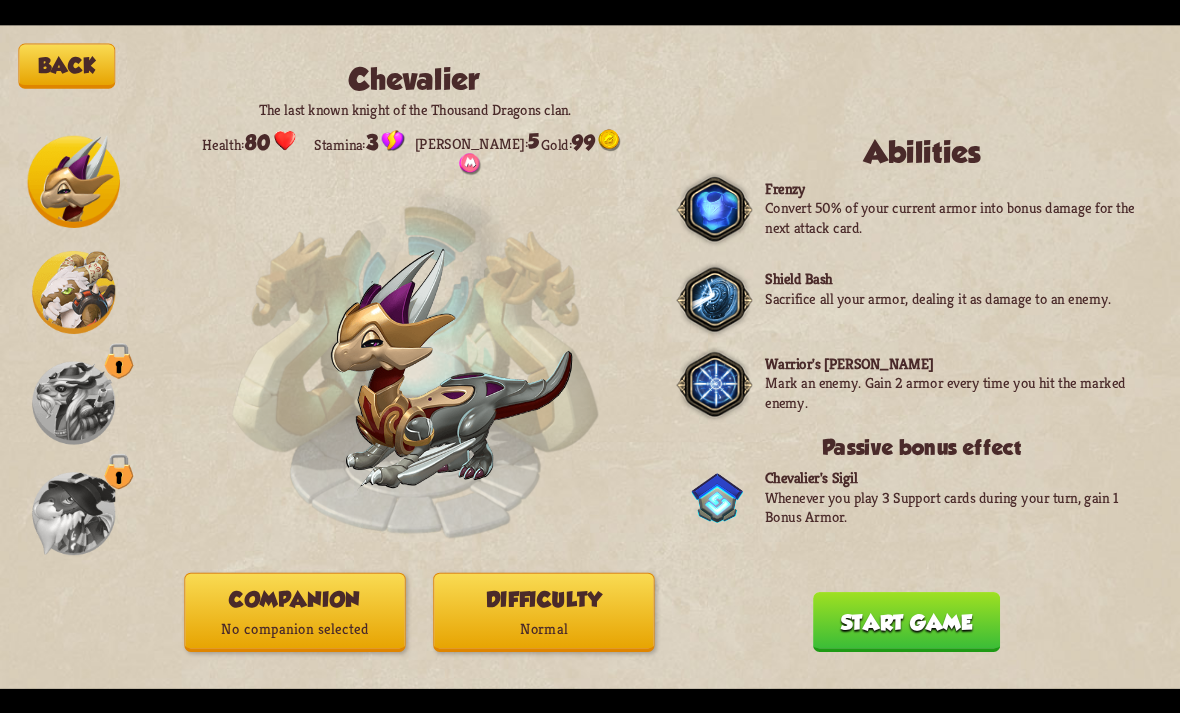 click at bounding box center [74, 181] 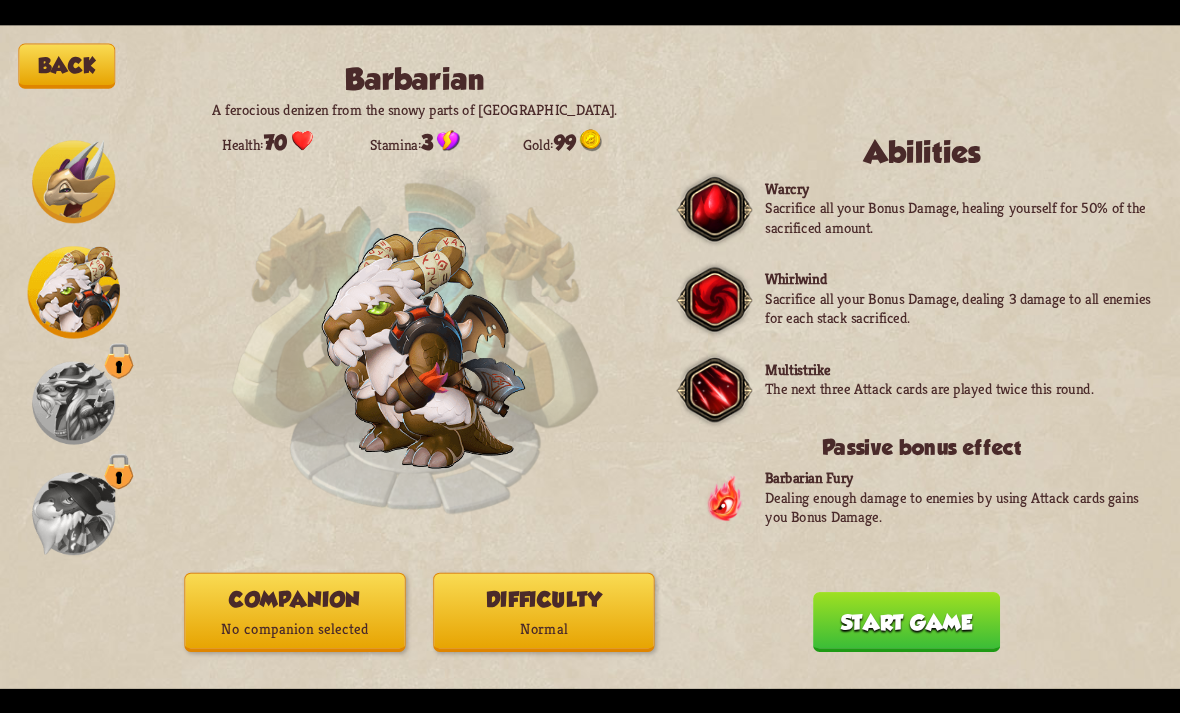 click at bounding box center [73, 402] 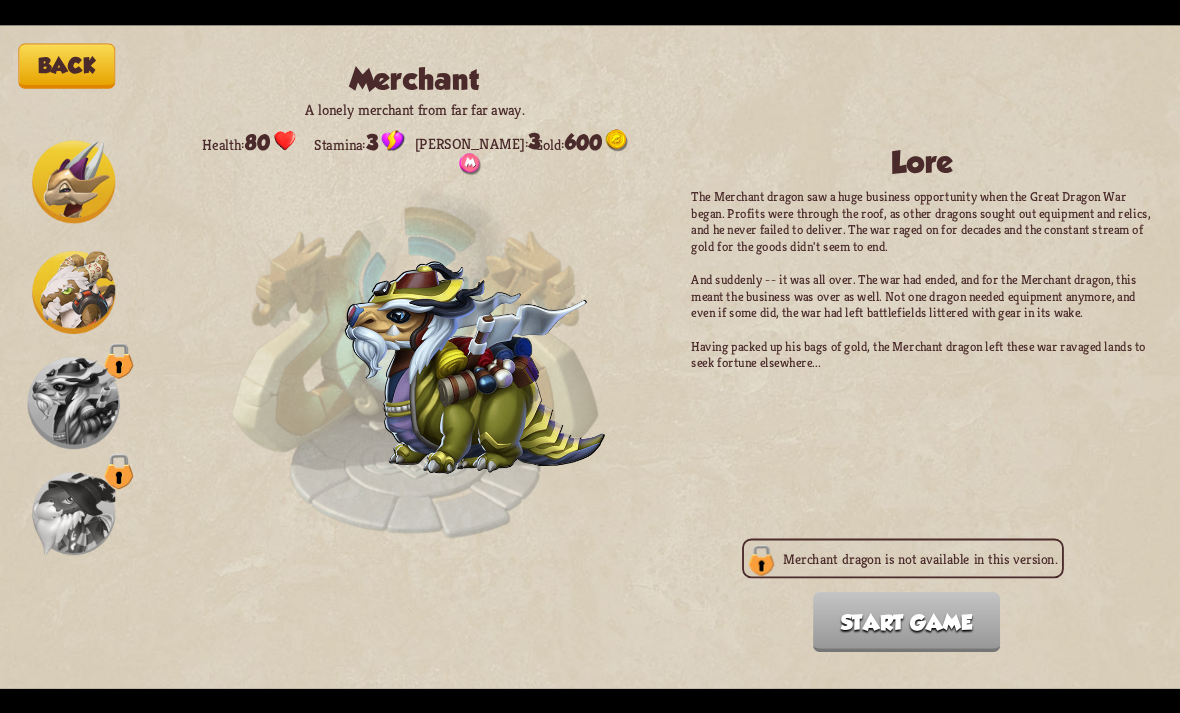 click at bounding box center (74, 356) 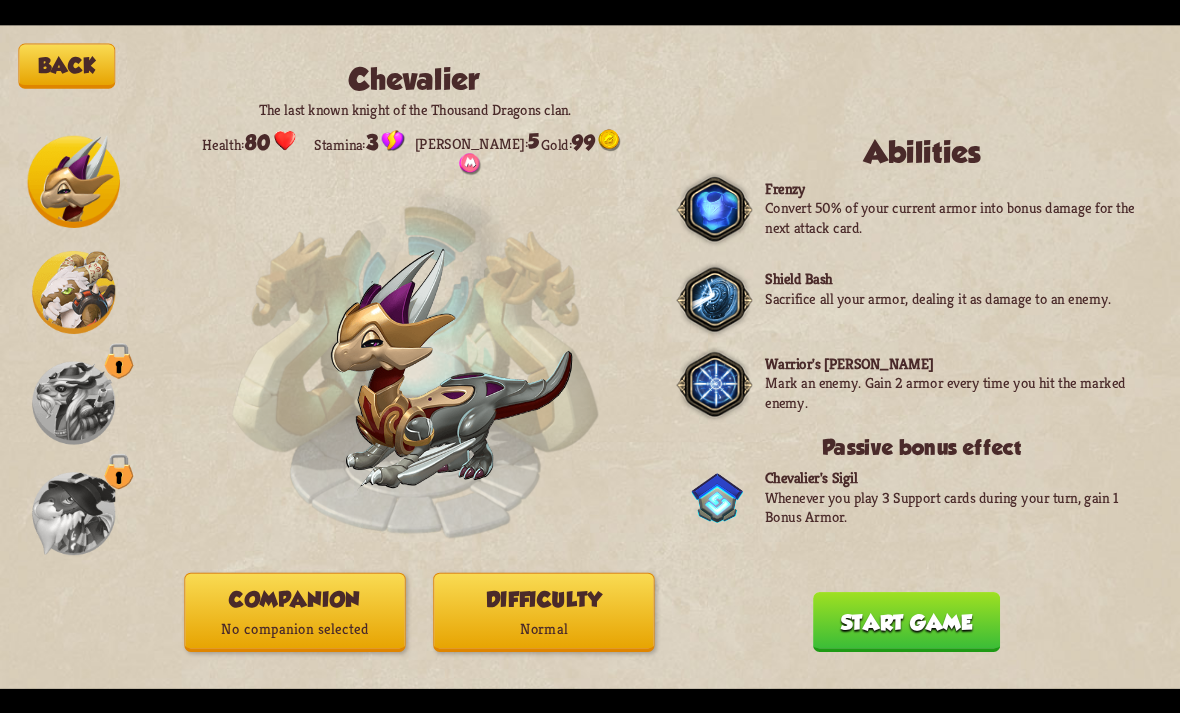 click at bounding box center [74, 181] 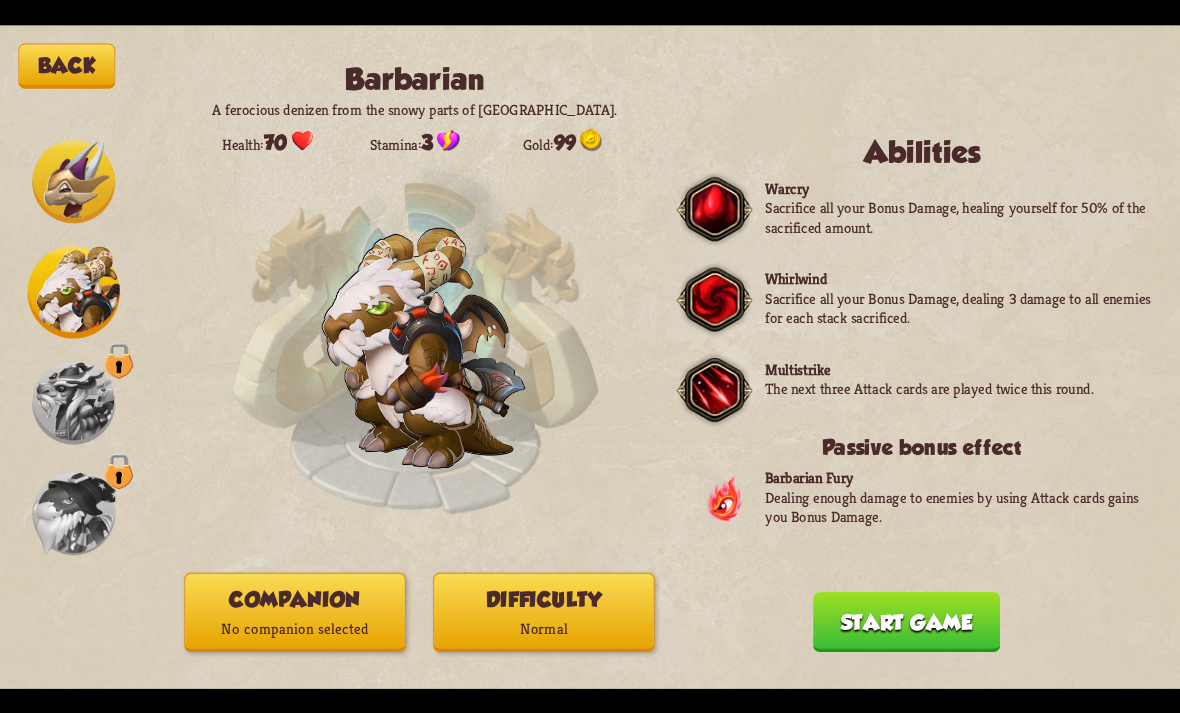 click at bounding box center (74, 356) 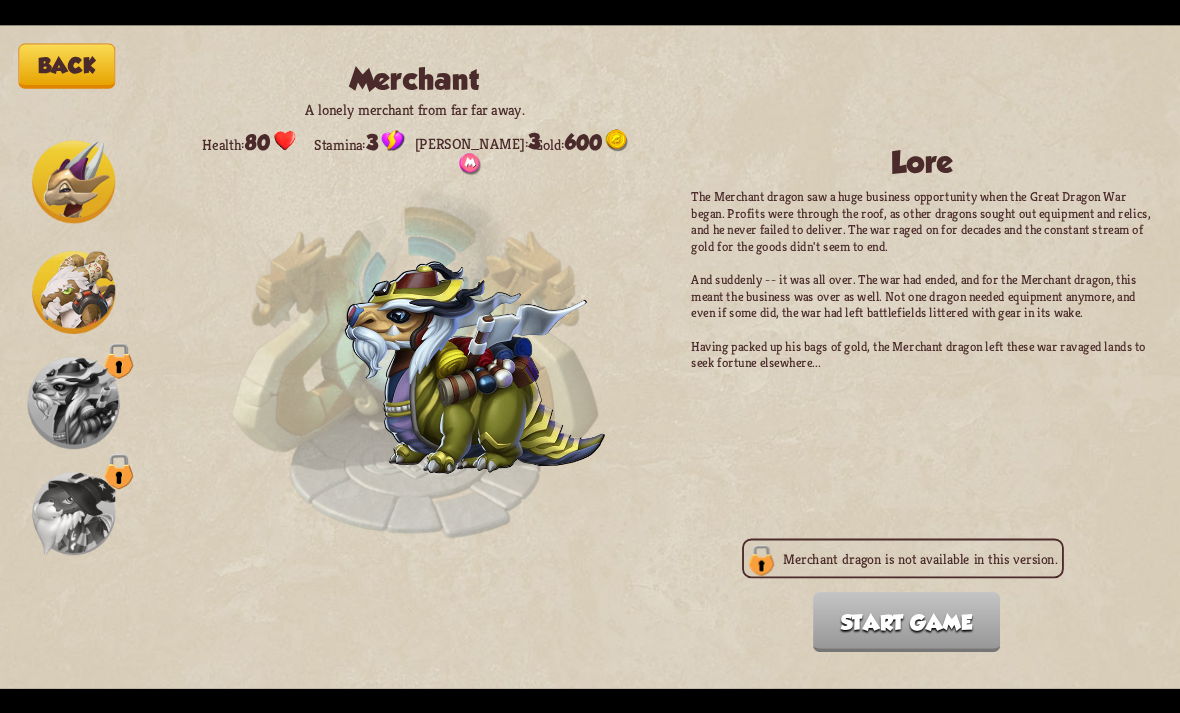 click at bounding box center (73, 181) 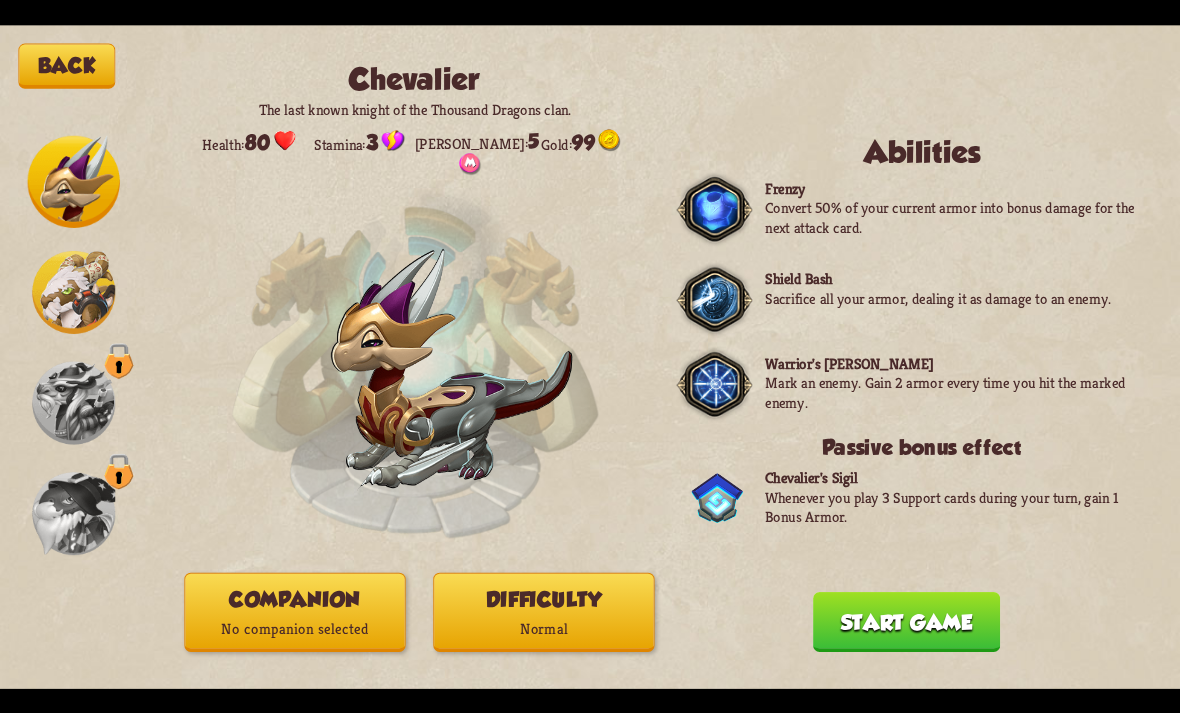 click at bounding box center (74, 356) 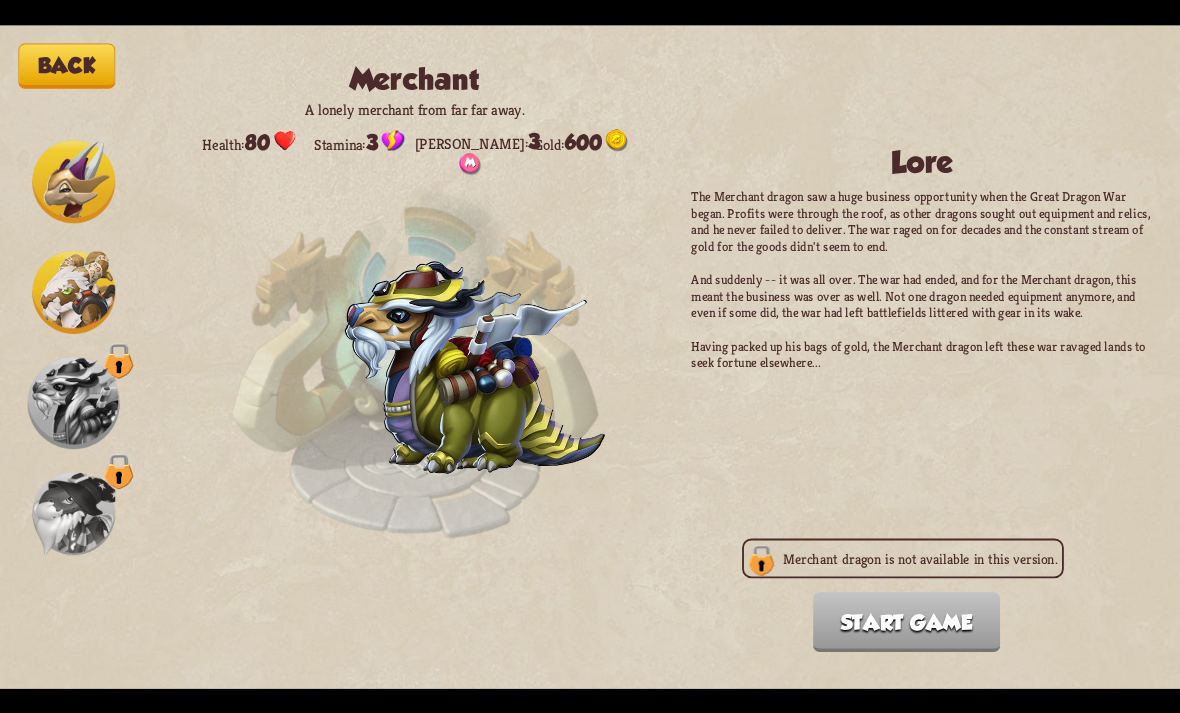 click at bounding box center (73, 181) 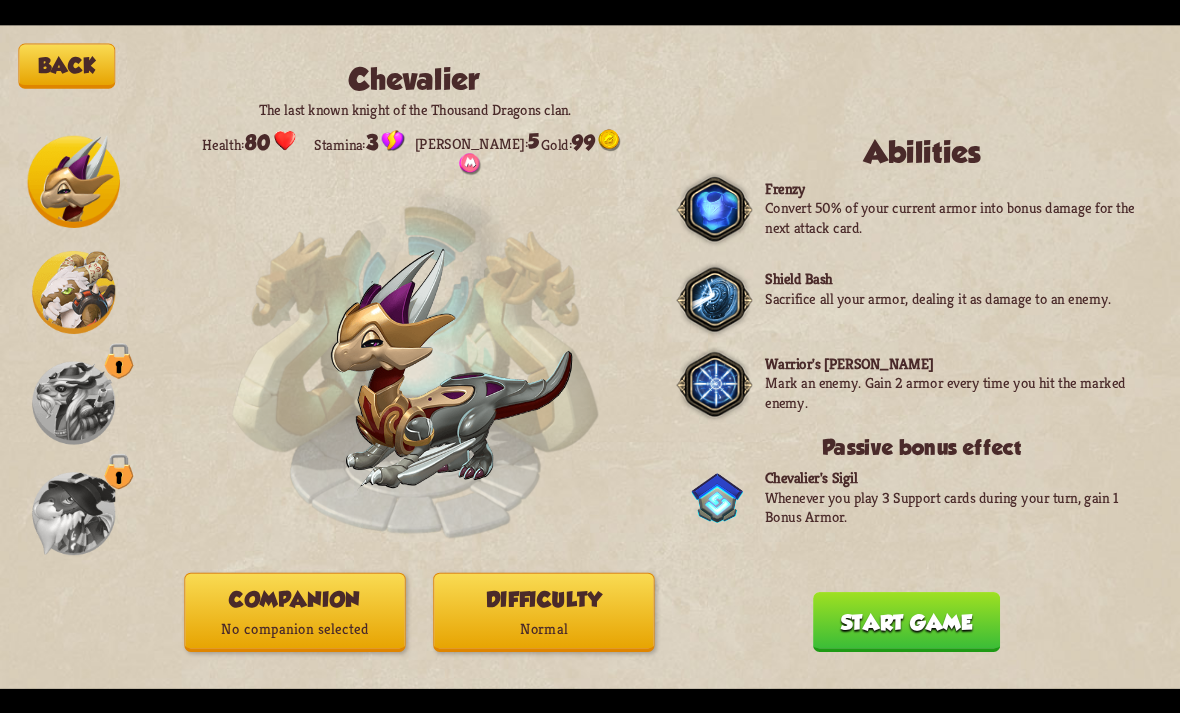 click at bounding box center [73, 402] 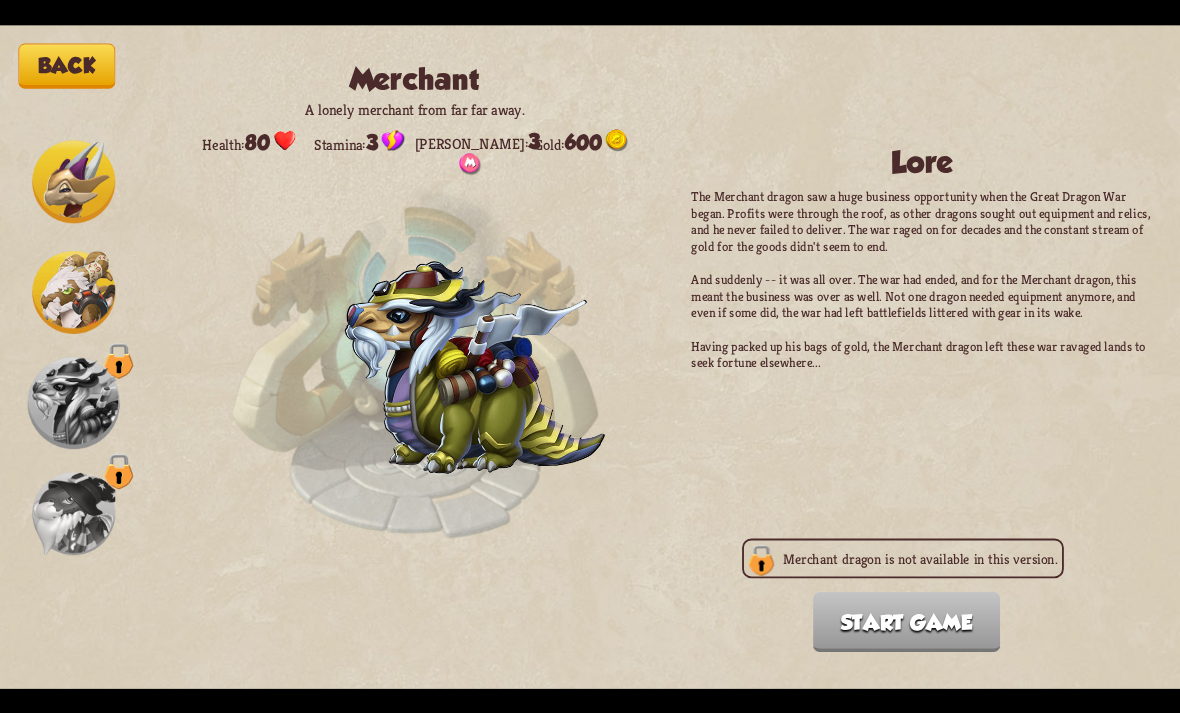click at bounding box center (73, 513) 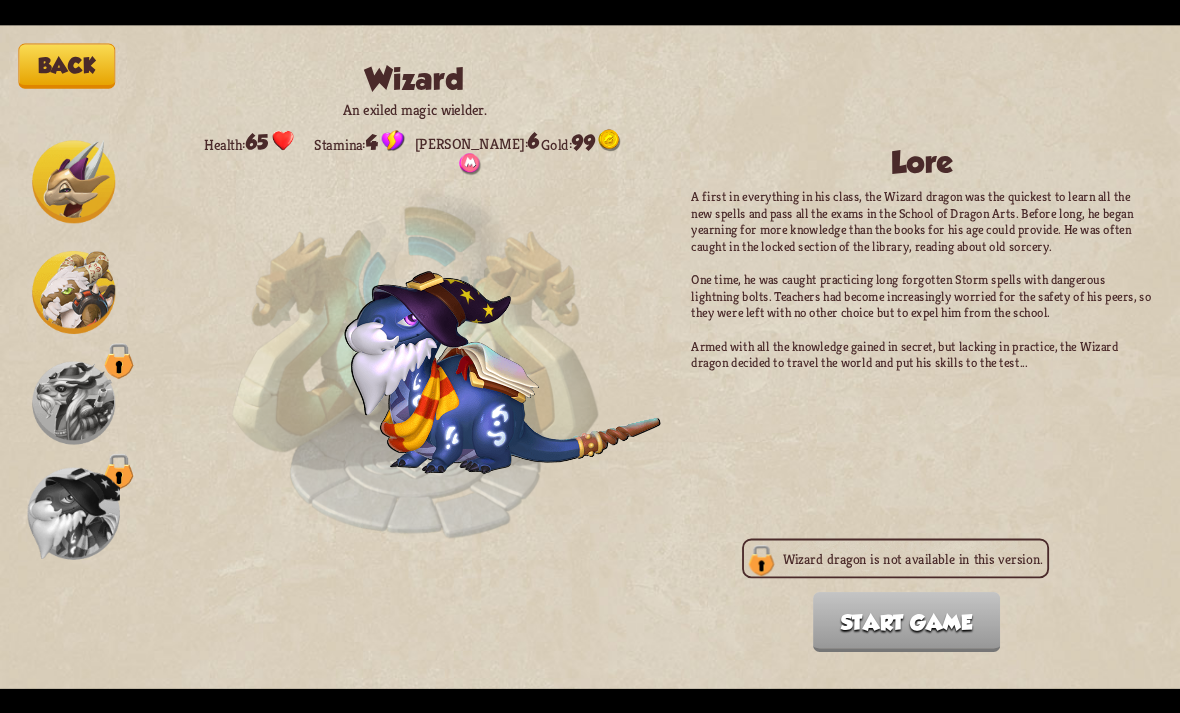click at bounding box center [73, 291] 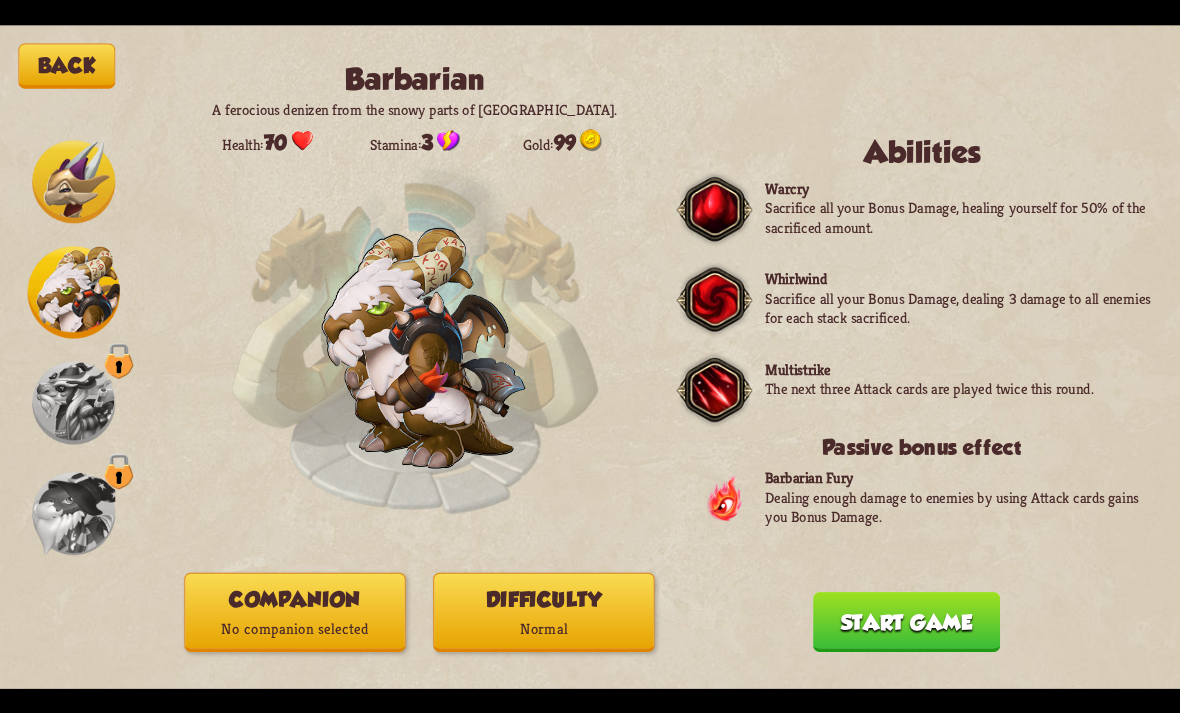 click at bounding box center [73, 402] 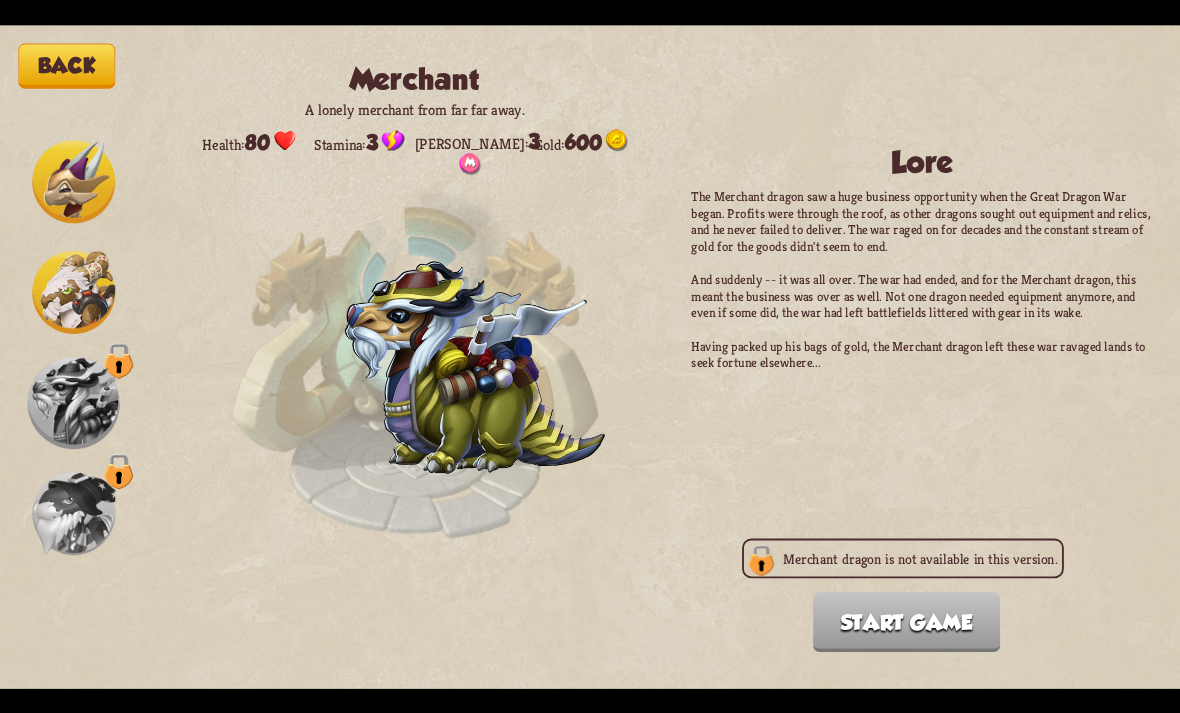click at bounding box center (74, 403) 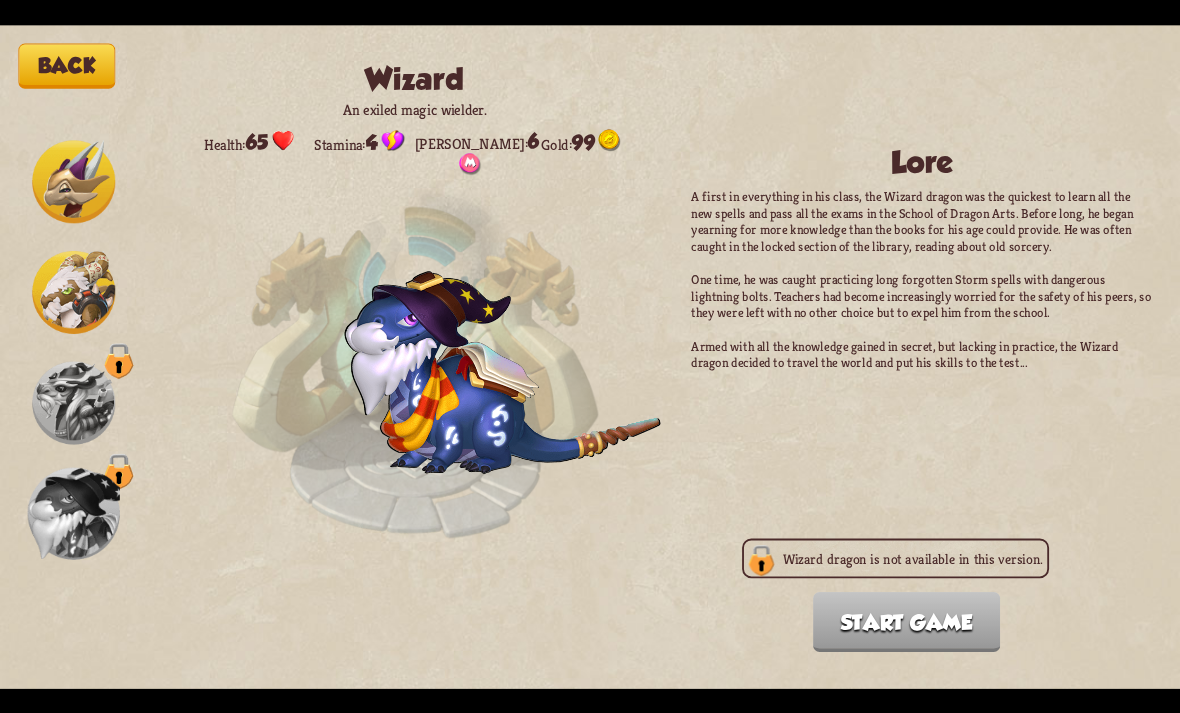 click at bounding box center (73, 402) 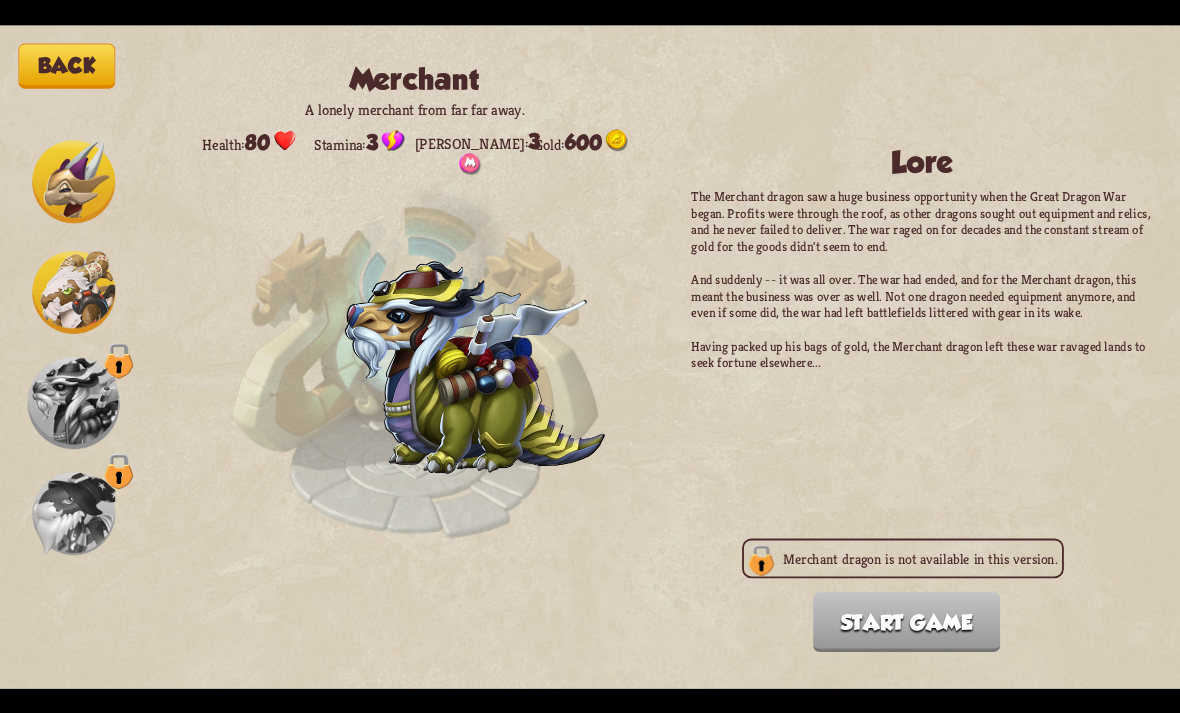click at bounding box center [73, 513] 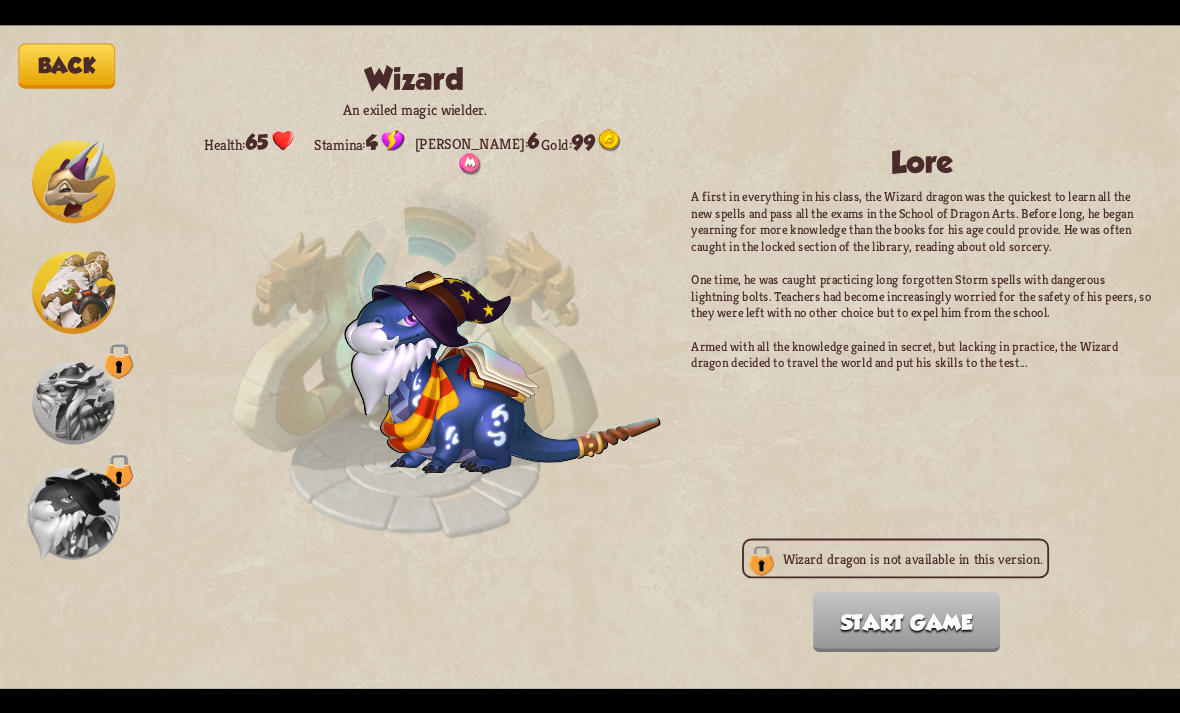 click at bounding box center [74, 356] 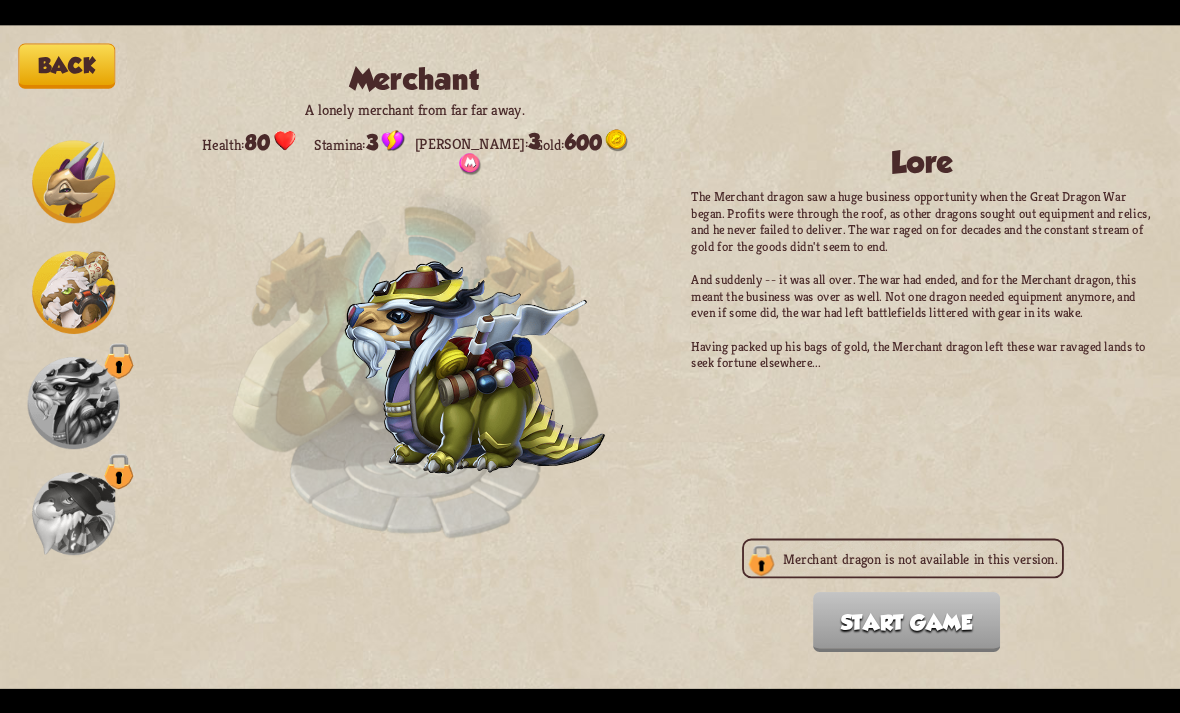 click at bounding box center (73, 291) 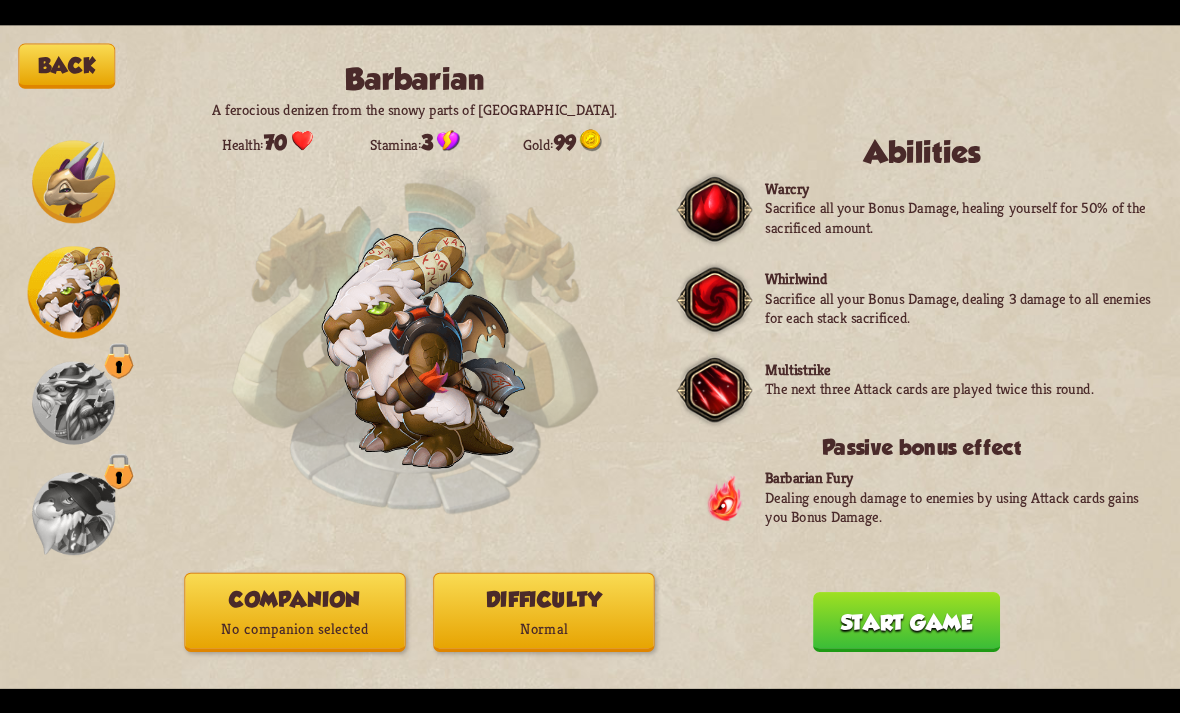 click at bounding box center [73, 181] 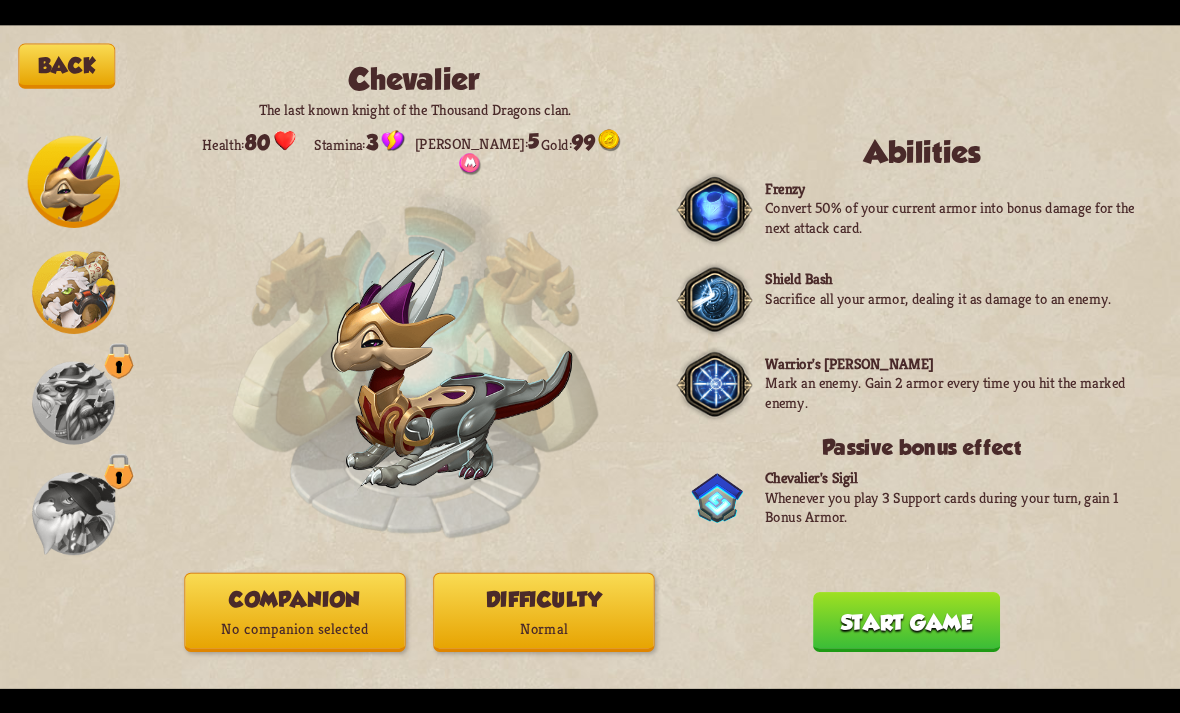 click at bounding box center (73, 402) 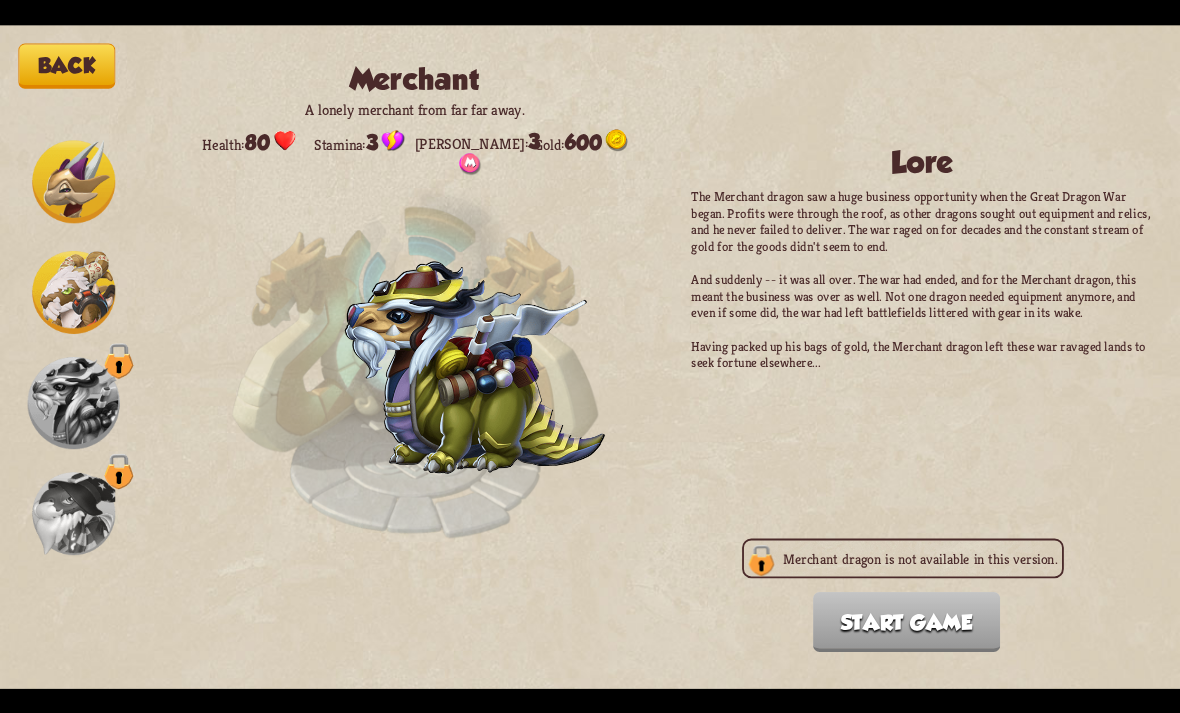click at bounding box center (73, 513) 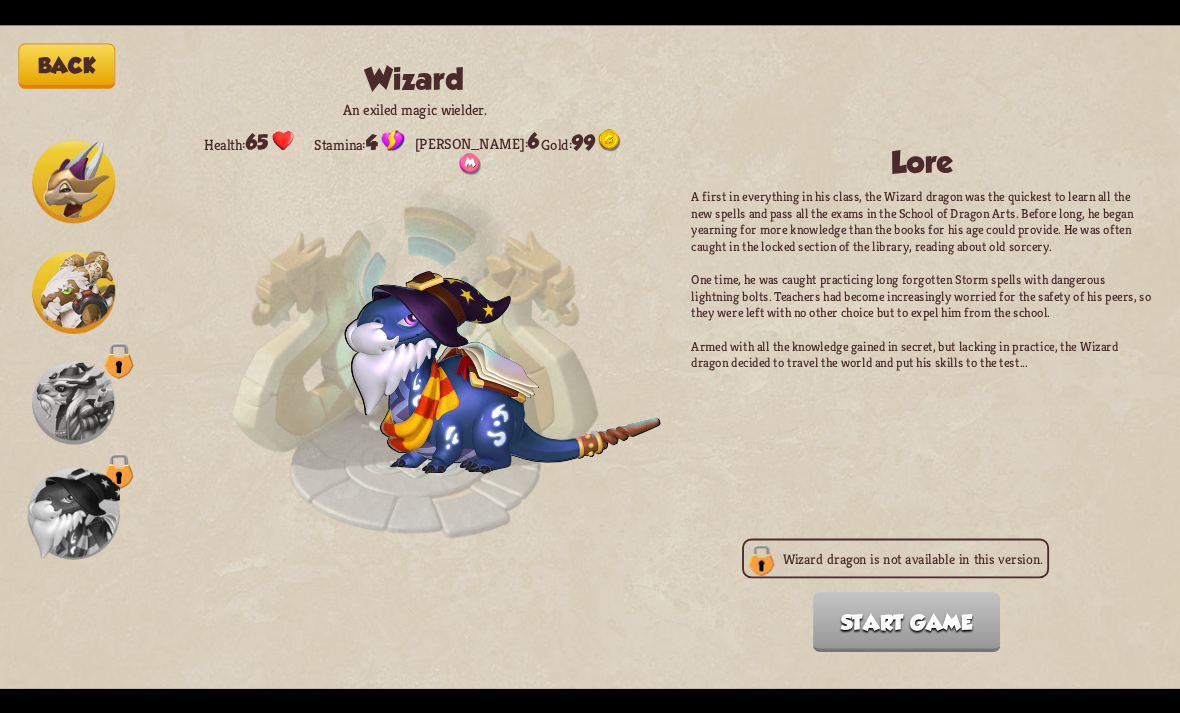 click at bounding box center [73, 181] 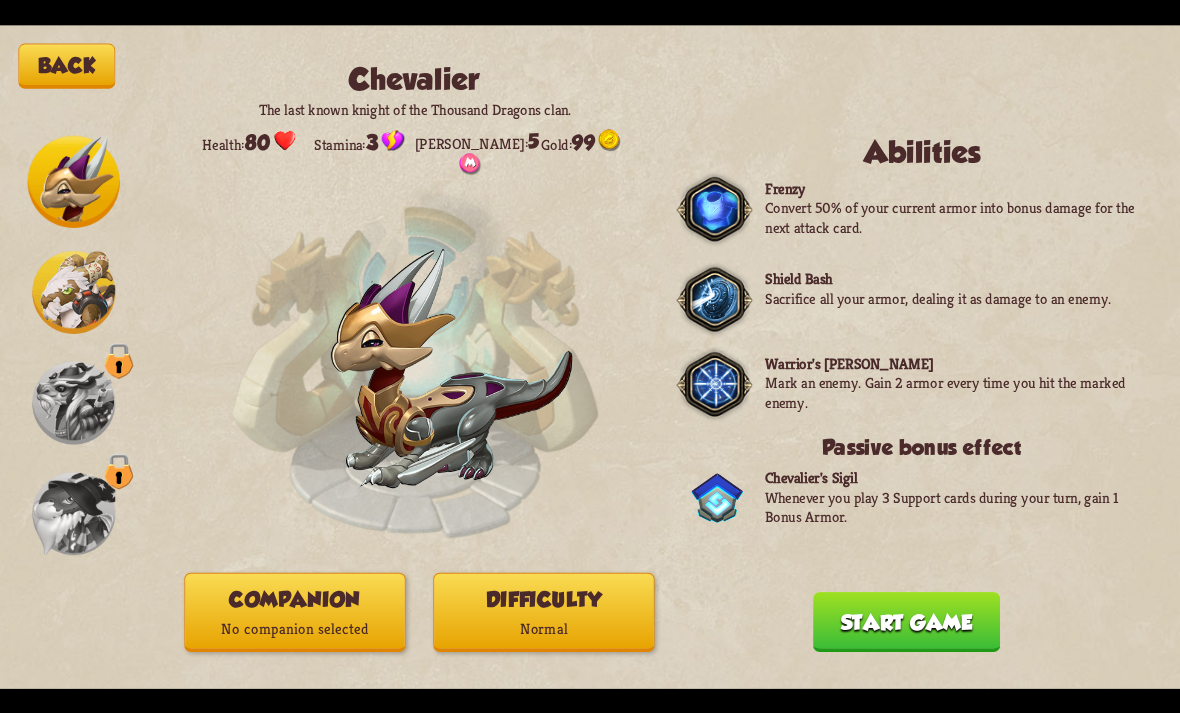 click at bounding box center (74, 356) 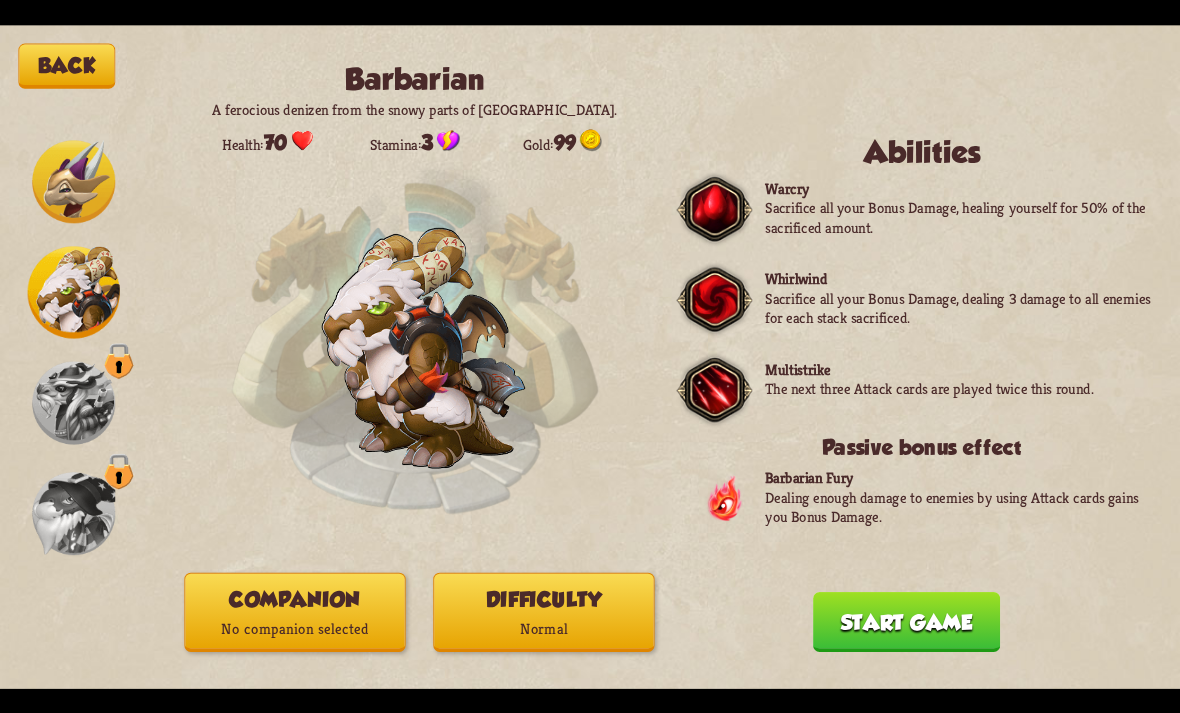 click at bounding box center [73, 402] 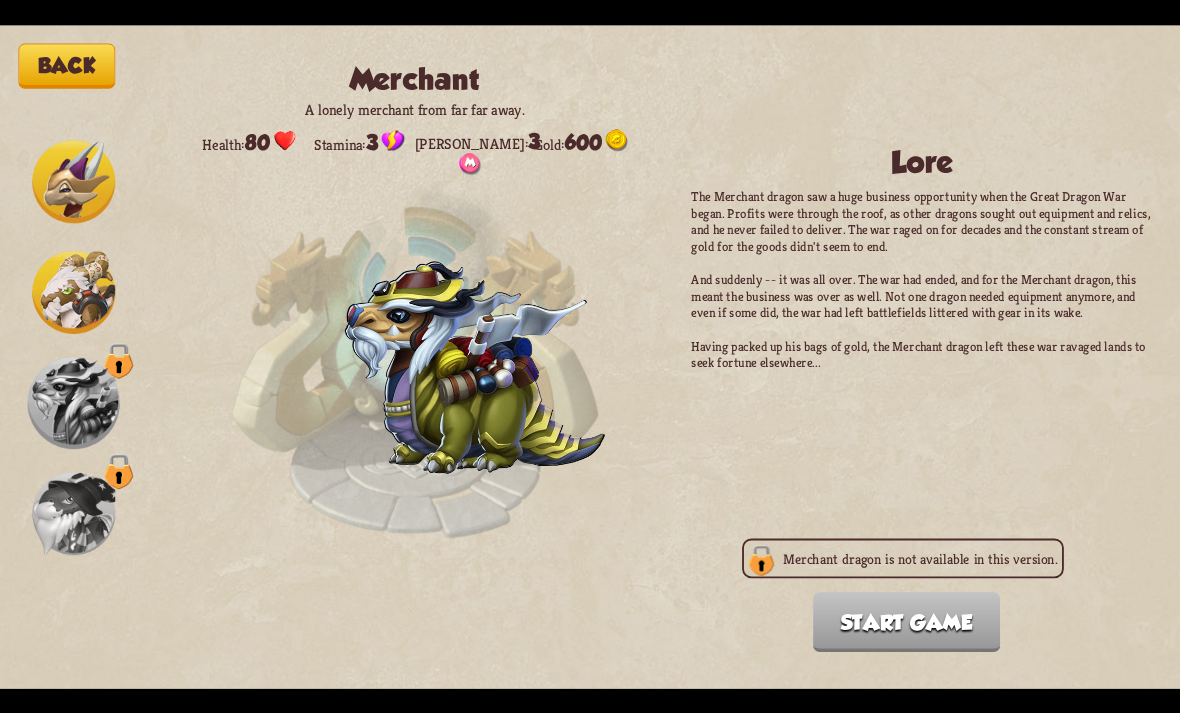 click at bounding box center [73, 291] 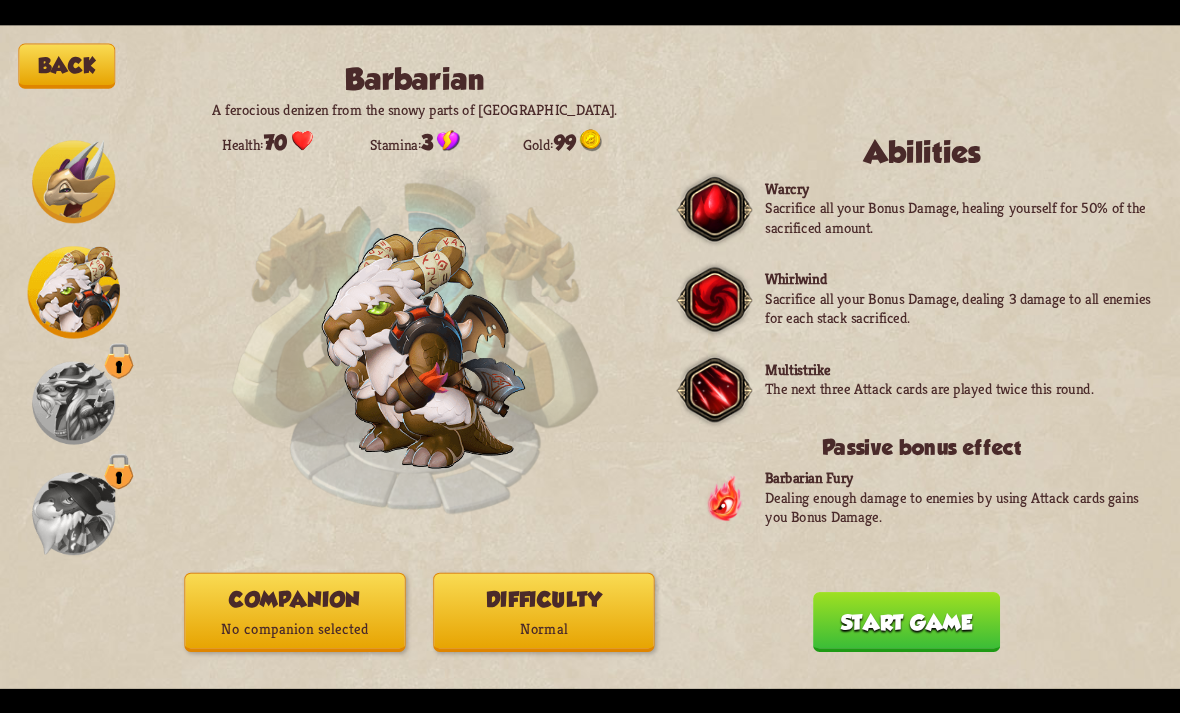 click at bounding box center (73, 181) 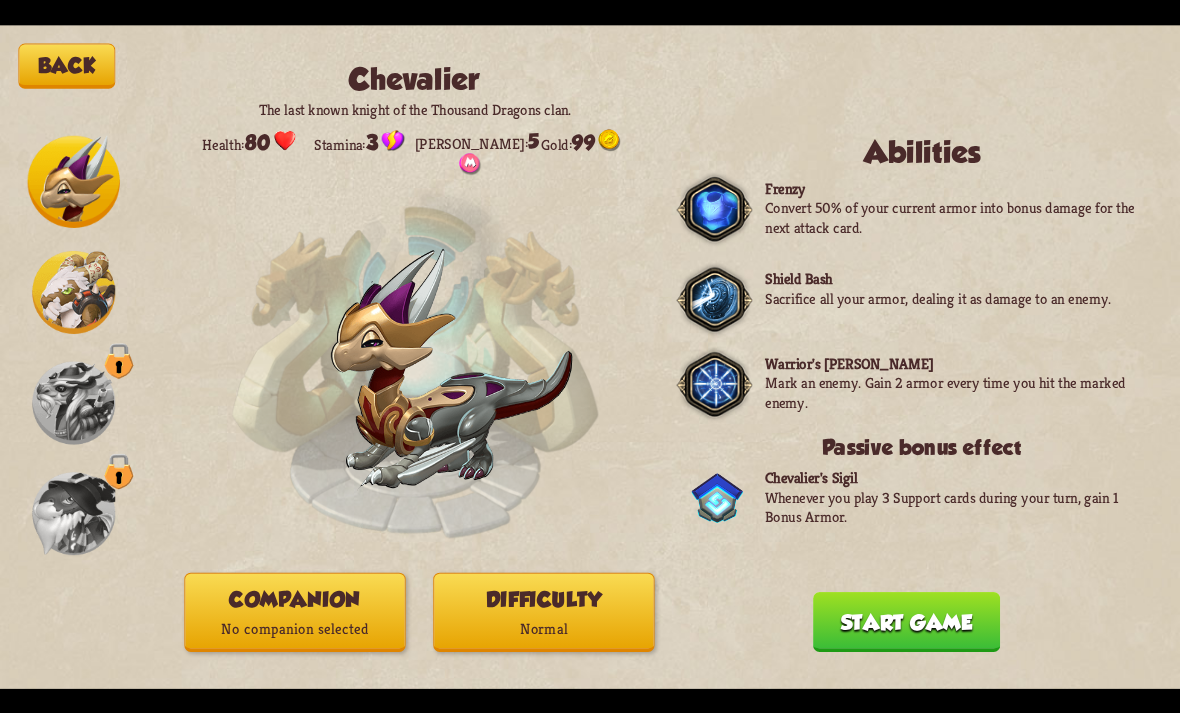 click at bounding box center [74, 181] 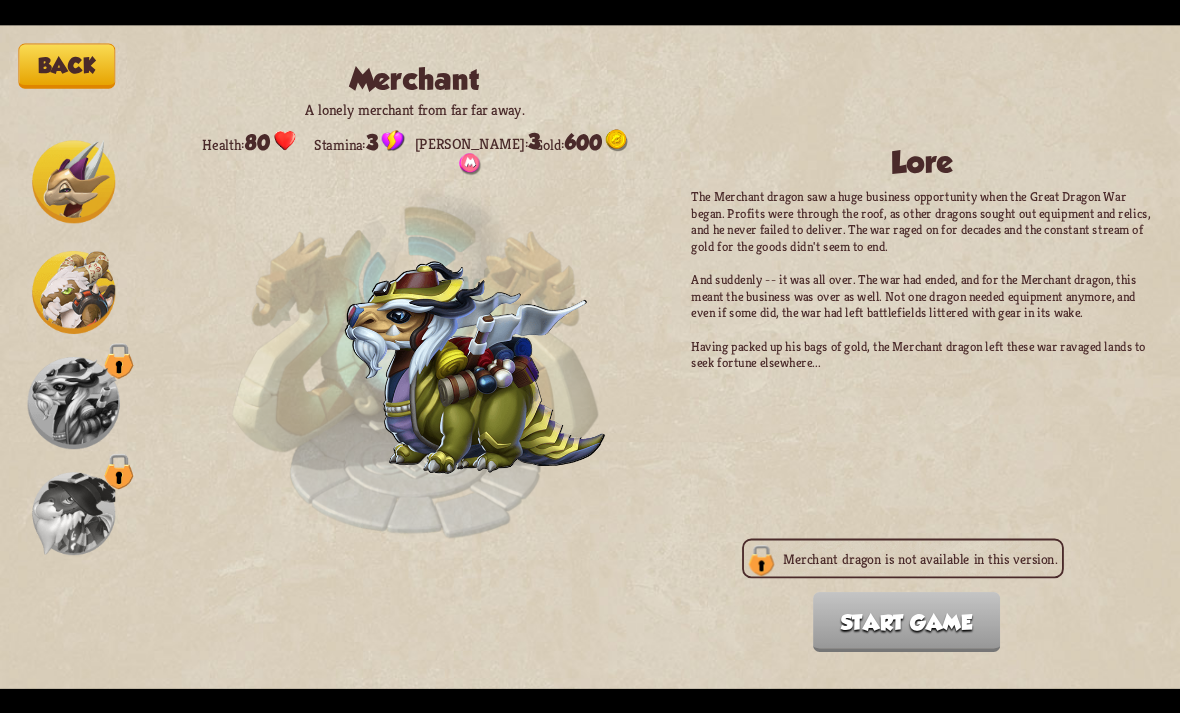 click at bounding box center [73, 181] 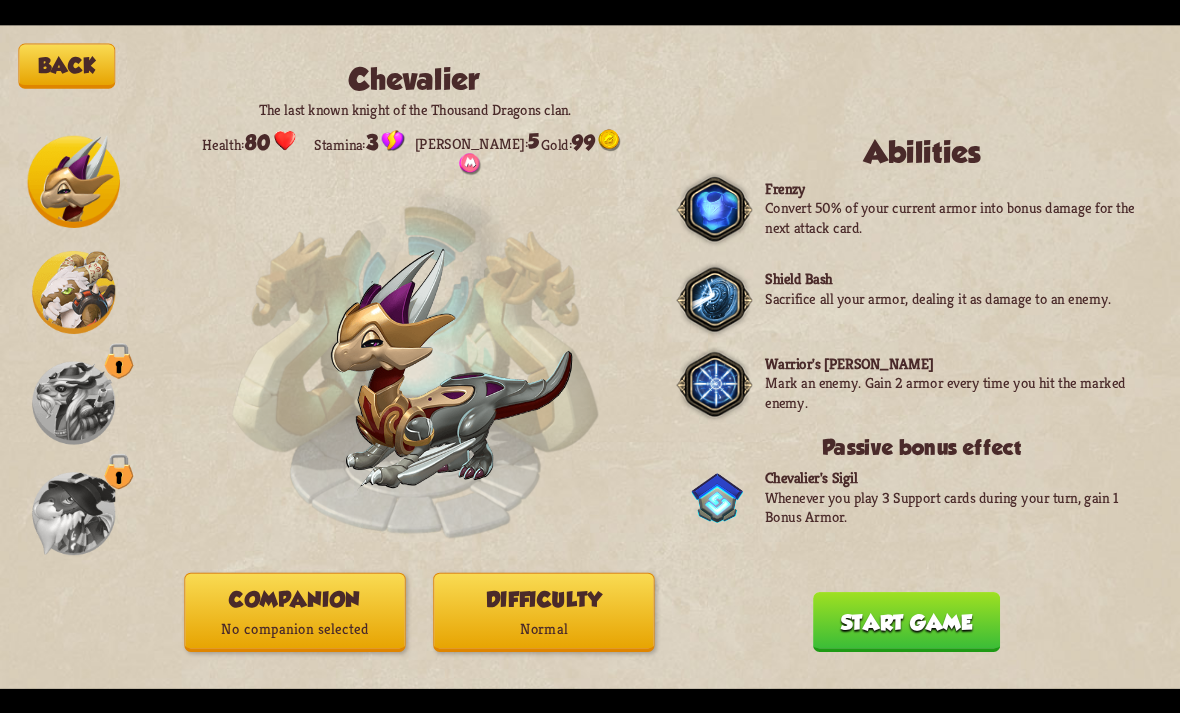 click on "Difficulty
Normal" at bounding box center [543, 611] 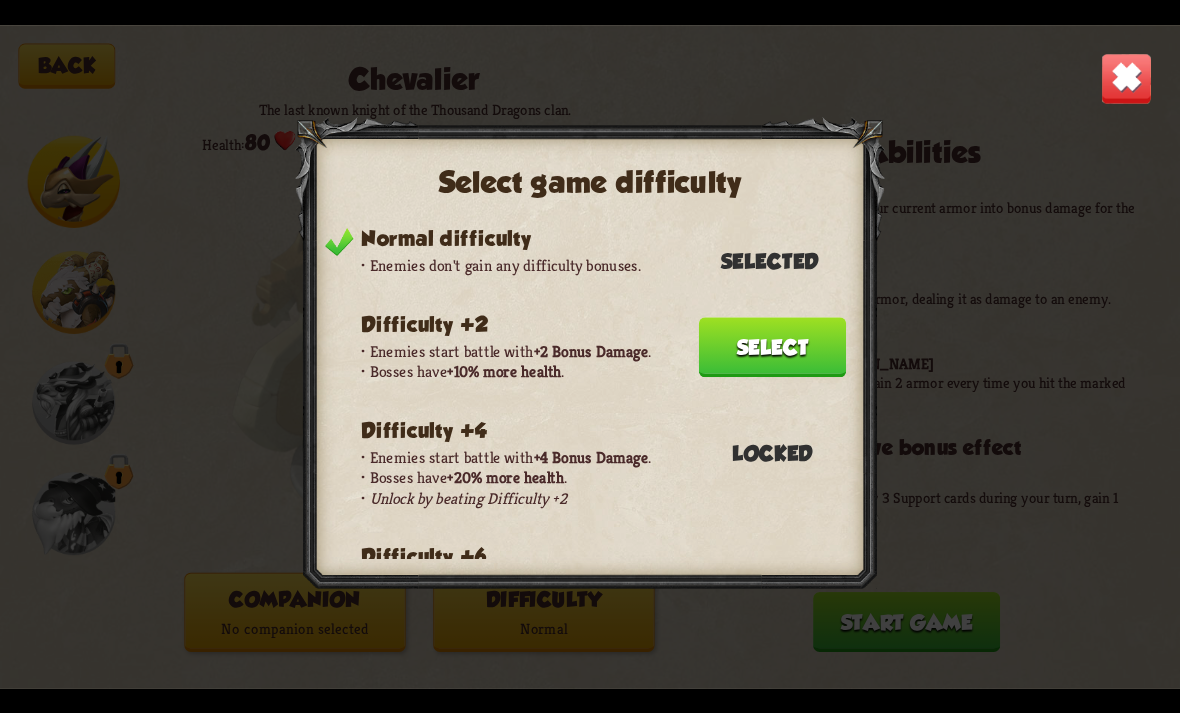 scroll, scrollTop: 0, scrollLeft: 0, axis: both 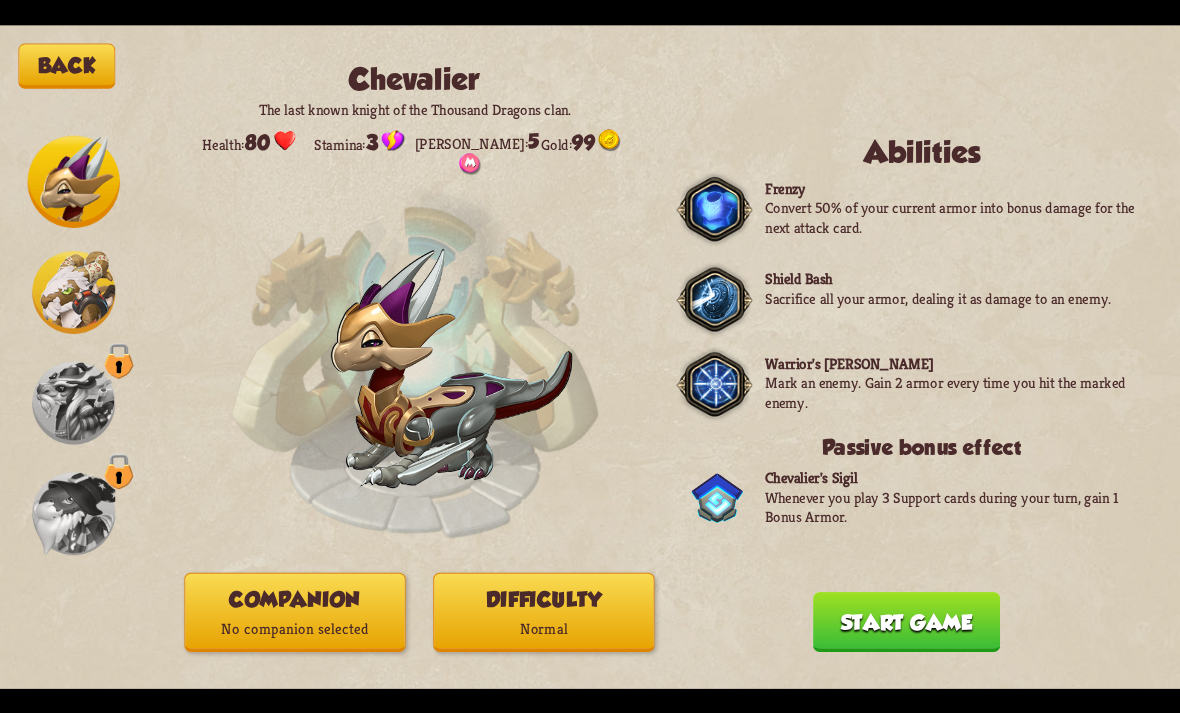 click on "Back
[PERSON_NAME]   The last known knight of the Thousand Dragons clan.
Health:  80
Stamina:  3
Max mana:  5
Gold:  99             Abilities       Frenzy   Convert 50% of your current armor into bonus damage for the next attack card.     Shield Bash   Sacrifice all your armor, dealing it as damage to an enemy.     Warrior's [PERSON_NAME]   [PERSON_NAME] an enemy. Gain 2 armor every time you hit the marked enemy.   Passive bonus effect     [PERSON_NAME] Sigil   Whenever you play 3 Support cards during your turn, gain 1 Bonus Armor.
Companion
No companion selected
Difficulty
Normal     Start game   You muster all your courage and set out to explore the cave, not knowing of dangers lurking ahead...   Continue" at bounding box center [590, 357] 